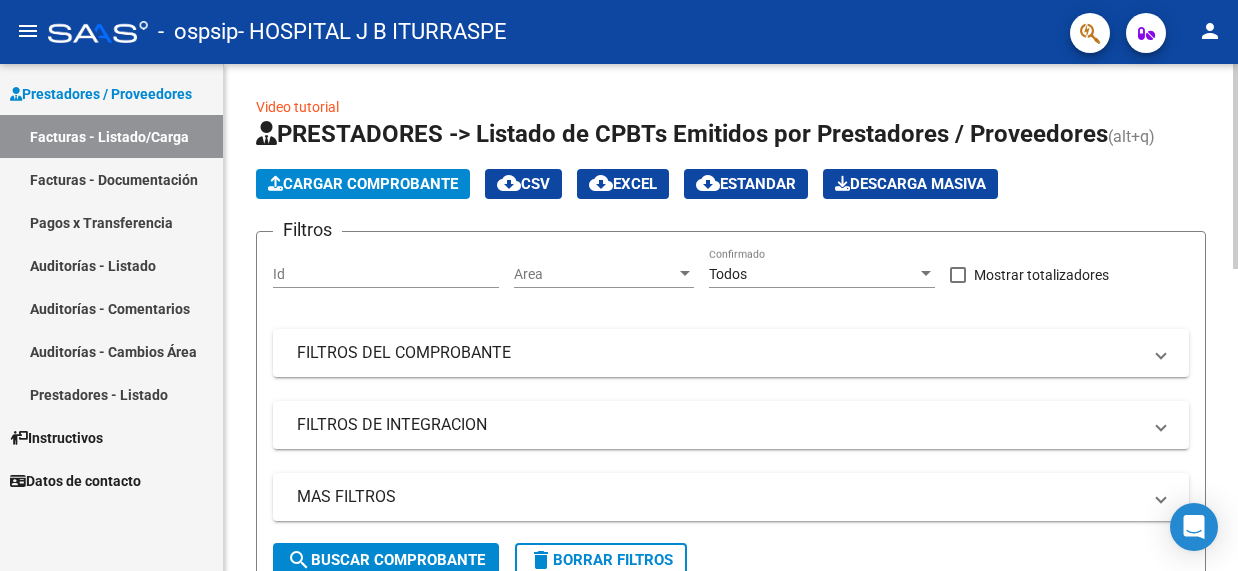 scroll, scrollTop: 0, scrollLeft: 0, axis: both 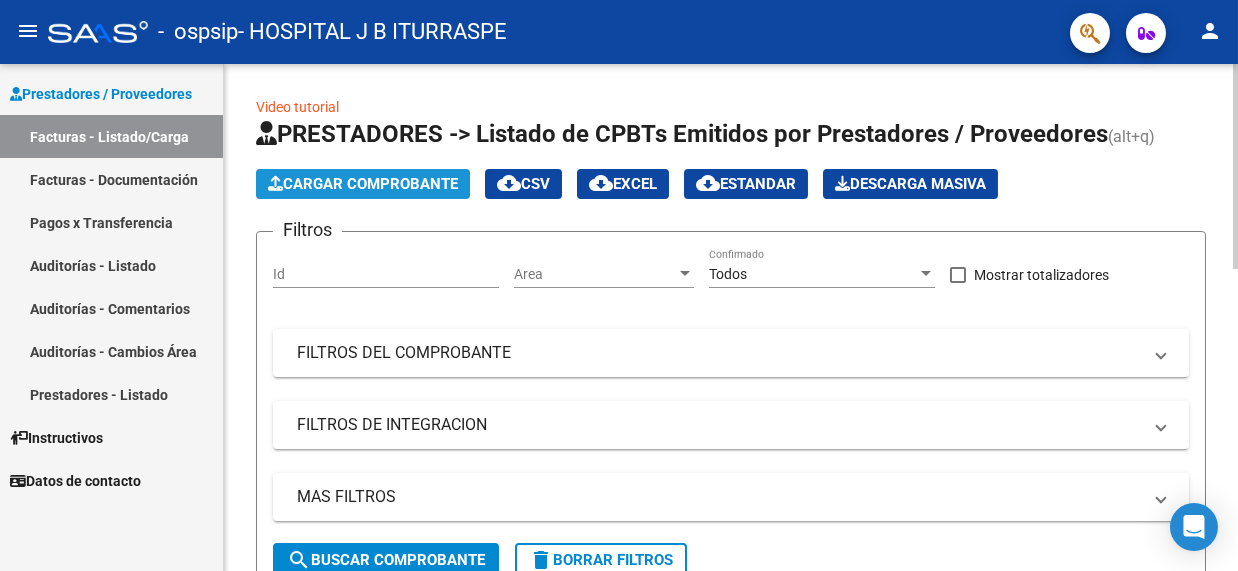 click on "Cargar Comprobante" 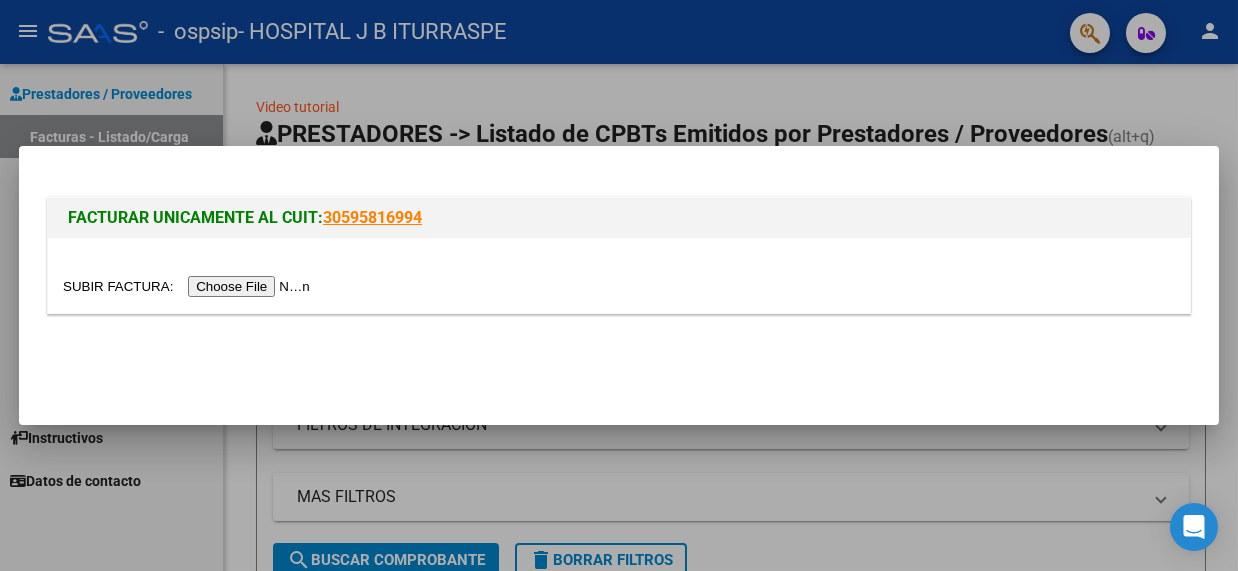 click at bounding box center (189, 286) 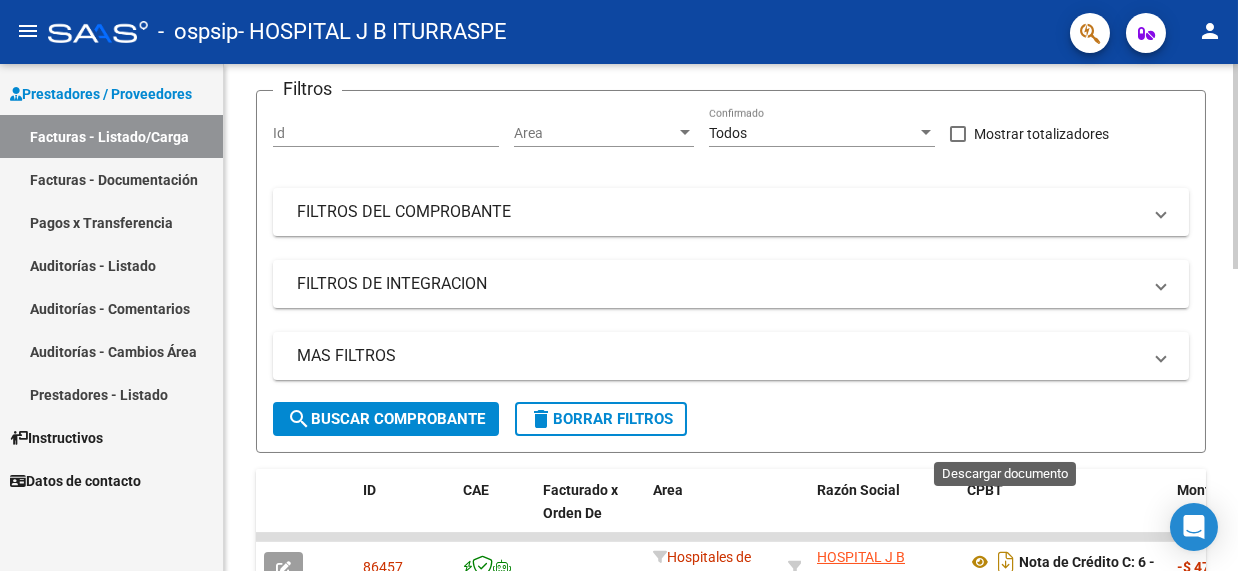 scroll, scrollTop: 299, scrollLeft: 0, axis: vertical 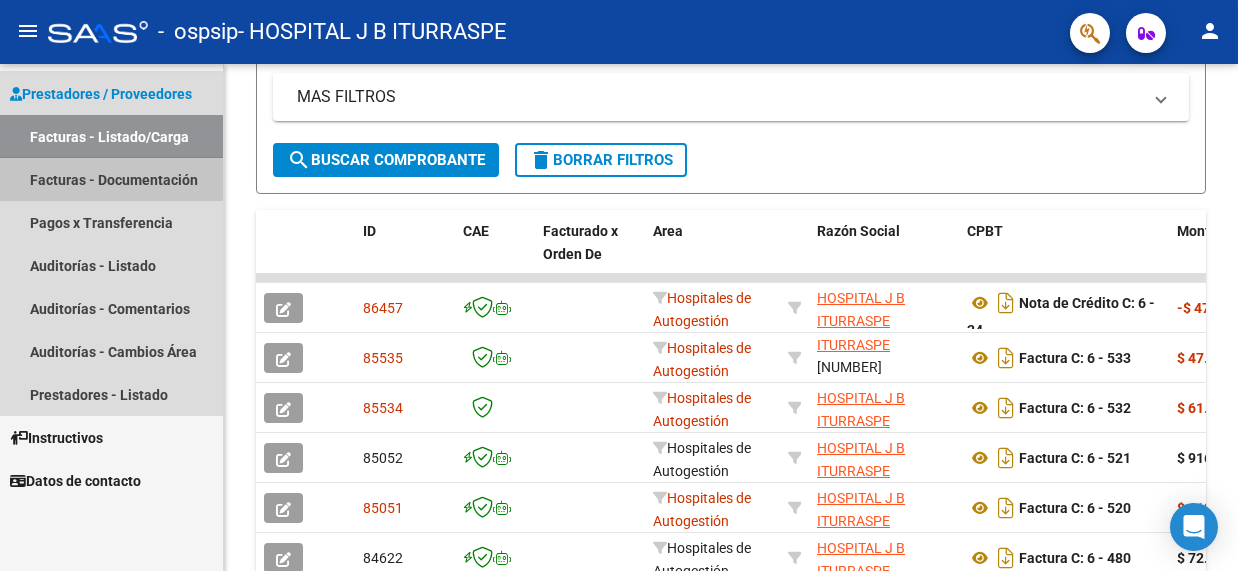 click on "Facturas - Documentación" at bounding box center [111, 179] 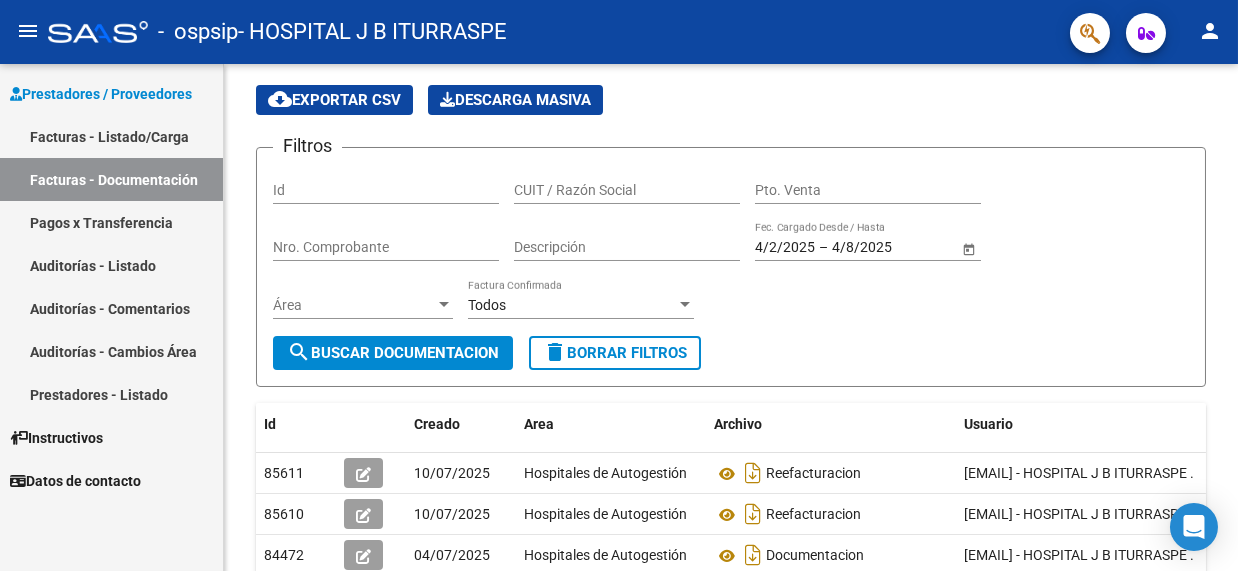 scroll, scrollTop: 400, scrollLeft: 0, axis: vertical 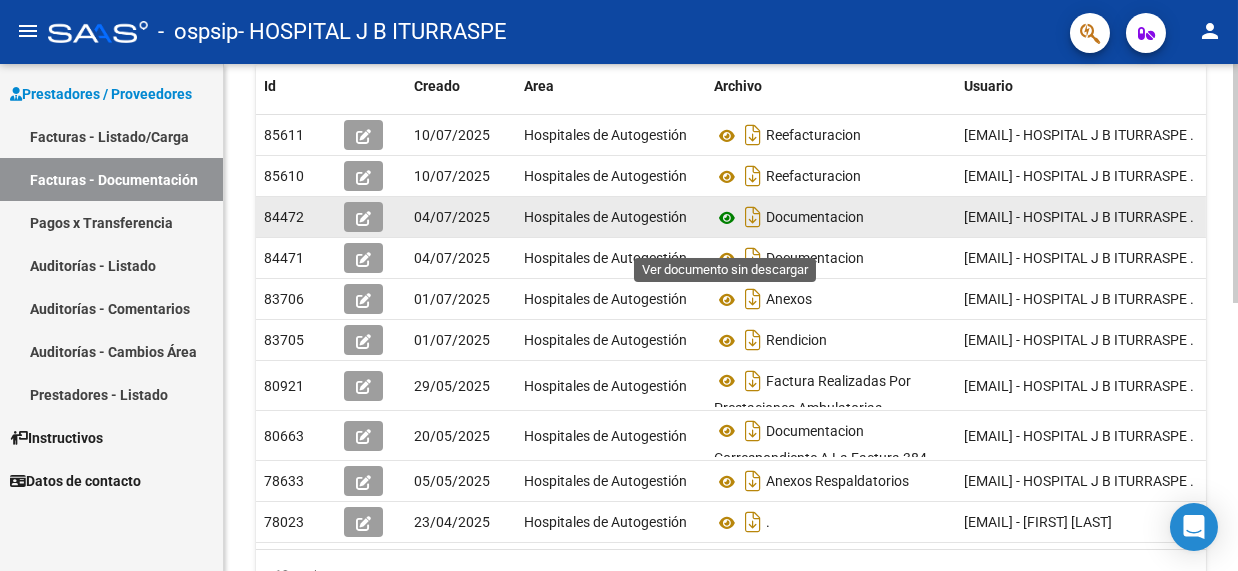 click 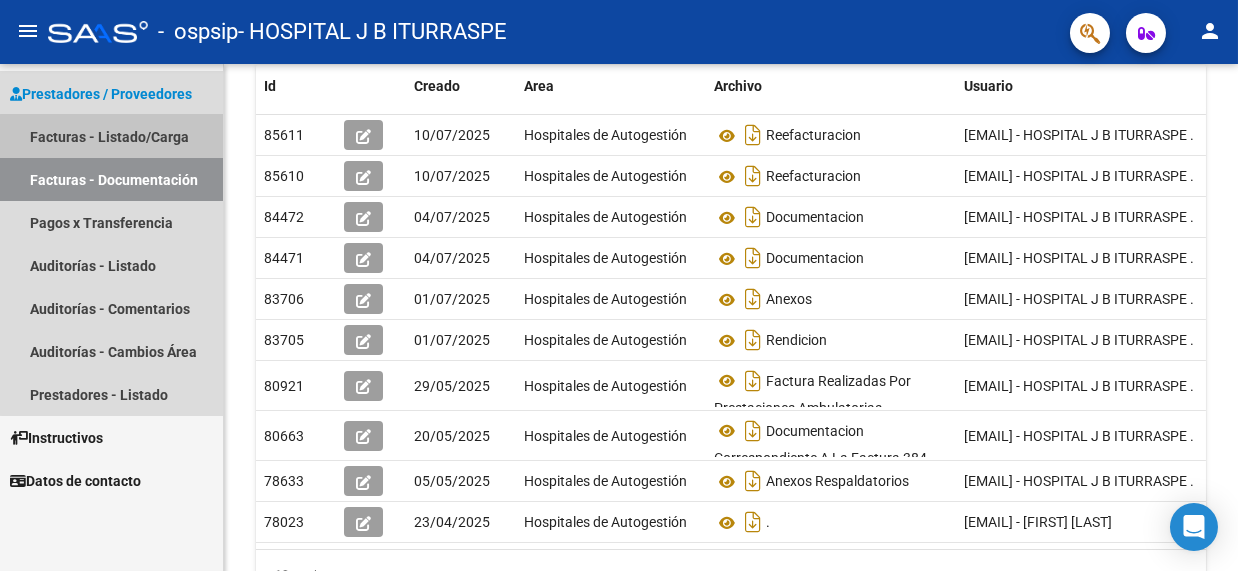 click on "Facturas - Listado/Carga" at bounding box center [111, 136] 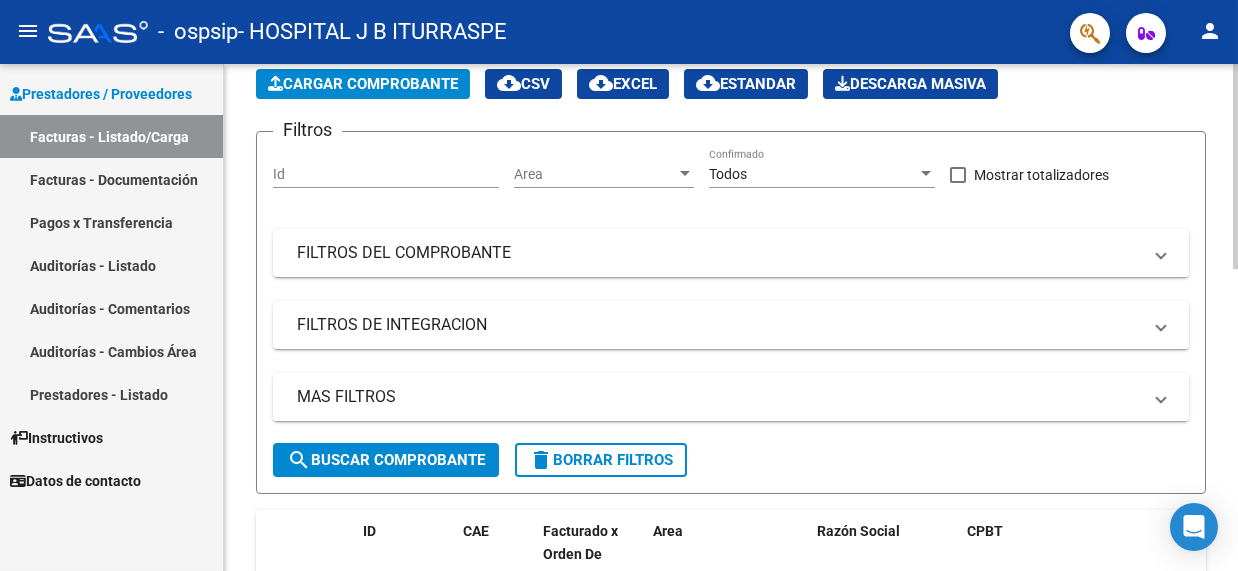 scroll, scrollTop: 99, scrollLeft: 0, axis: vertical 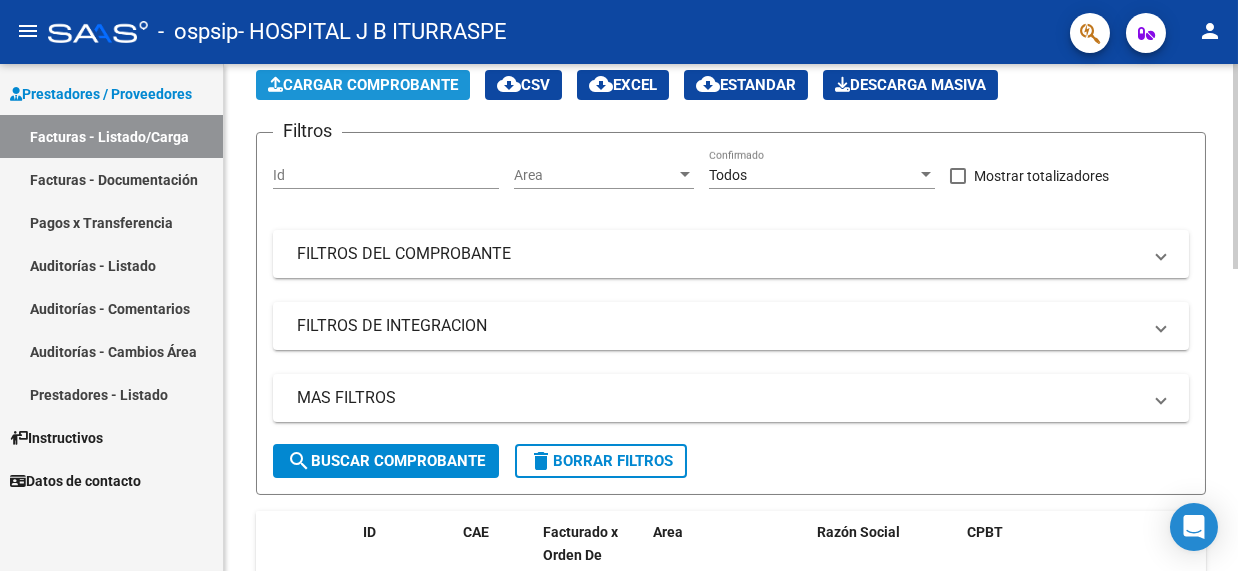 click on "Cargar Comprobante" 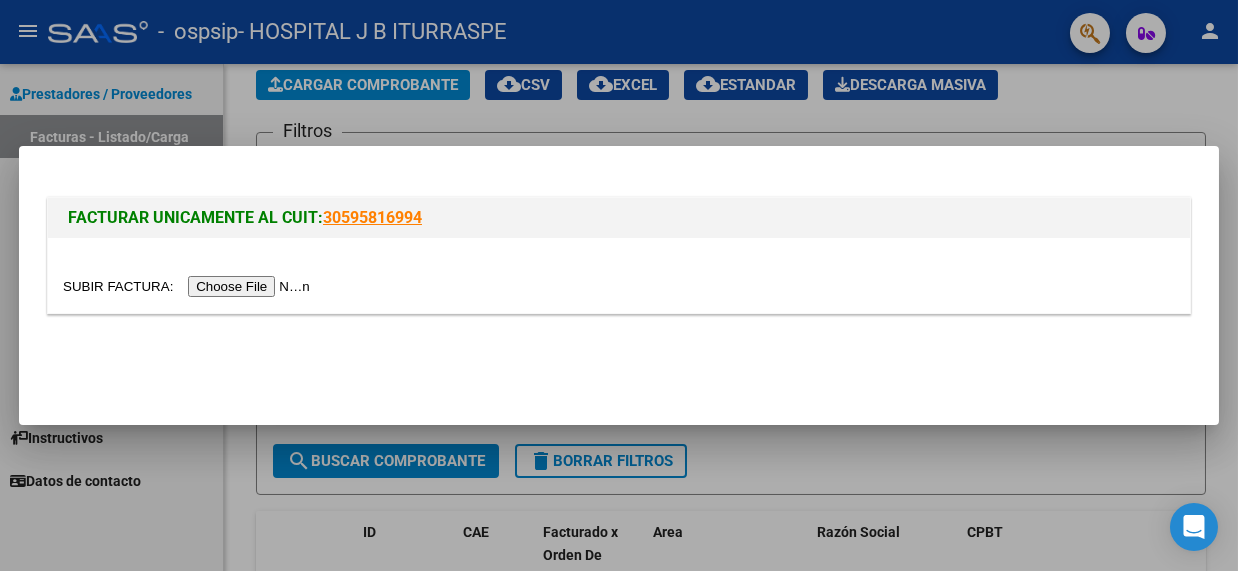 click at bounding box center [189, 286] 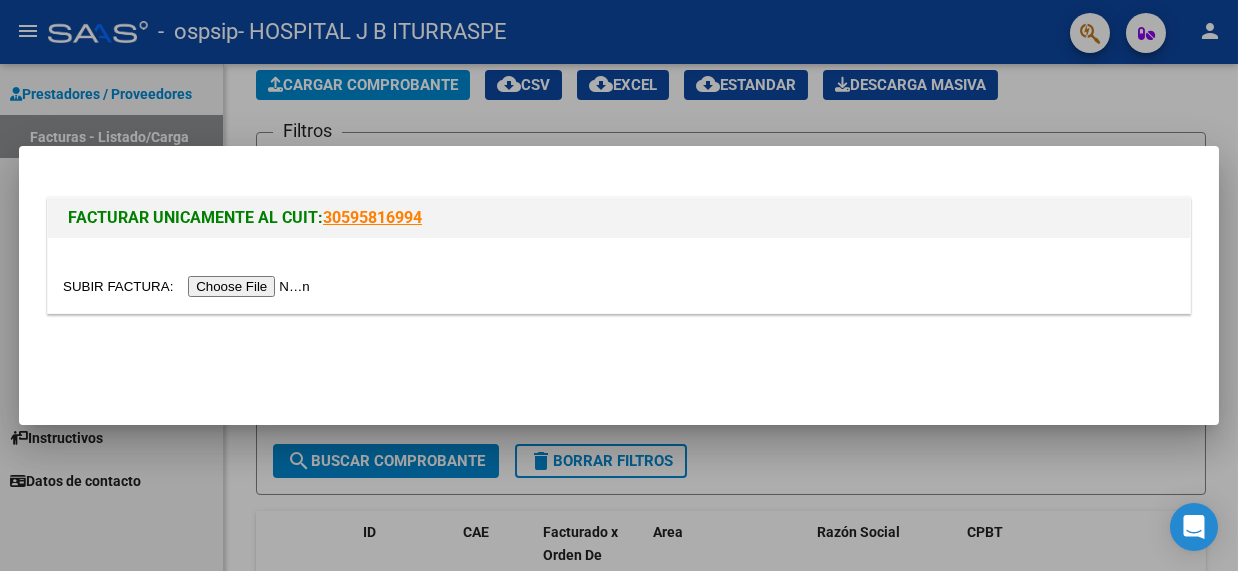 click at bounding box center (189, 286) 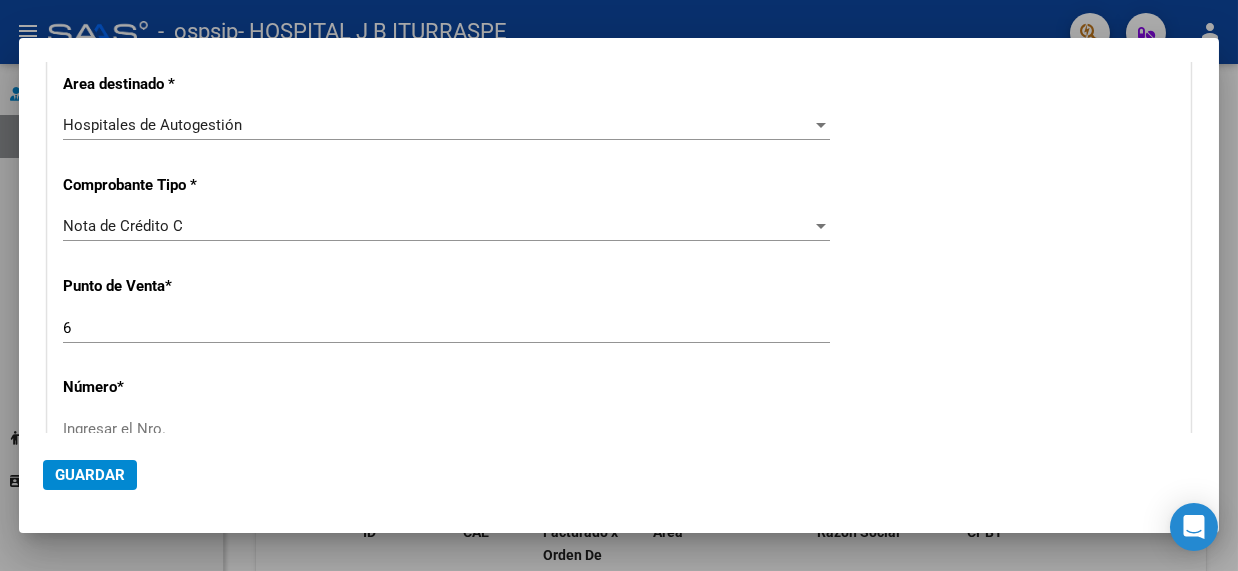 scroll, scrollTop: 337, scrollLeft: 0, axis: vertical 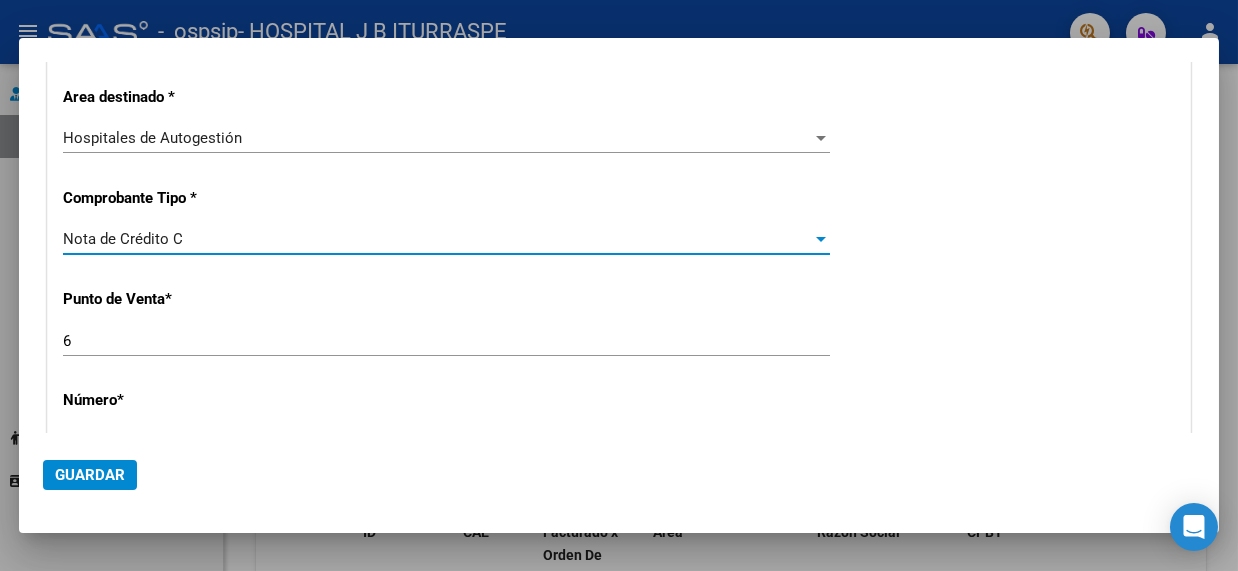 click on "Nota de Crédito C" at bounding box center [437, 239] 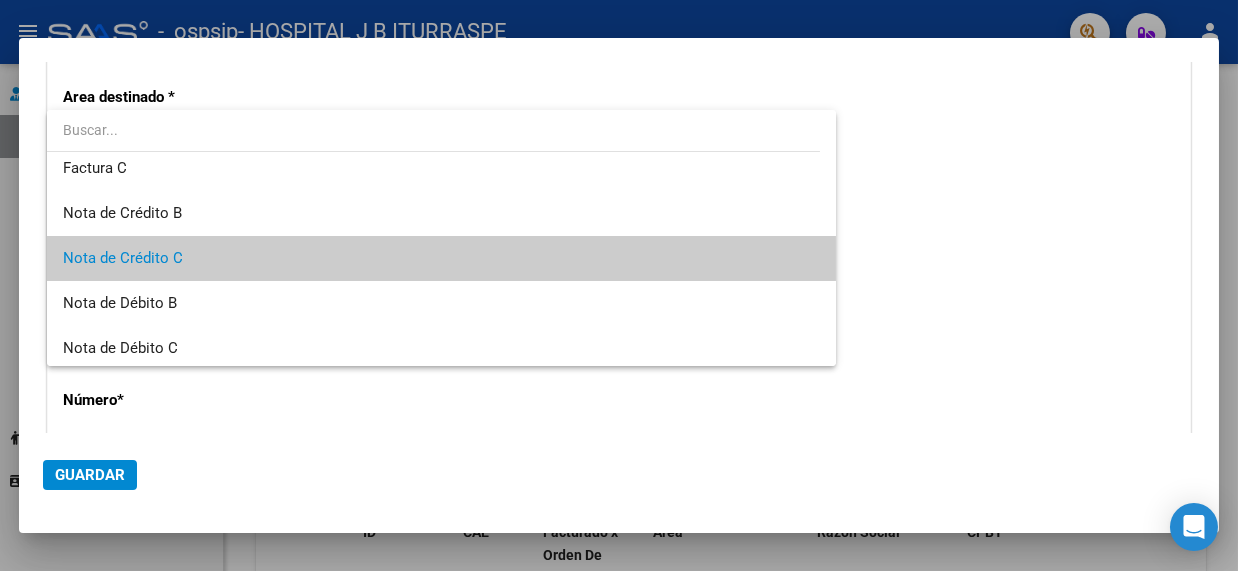 scroll, scrollTop: 0, scrollLeft: 0, axis: both 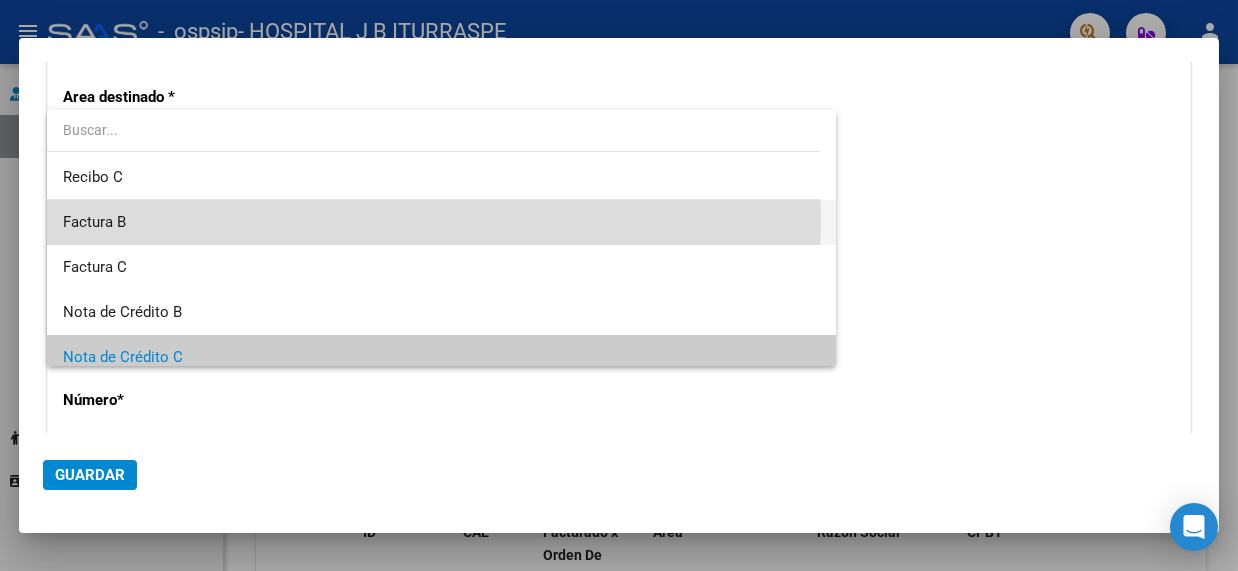 click on "Factura B" at bounding box center [441, 222] 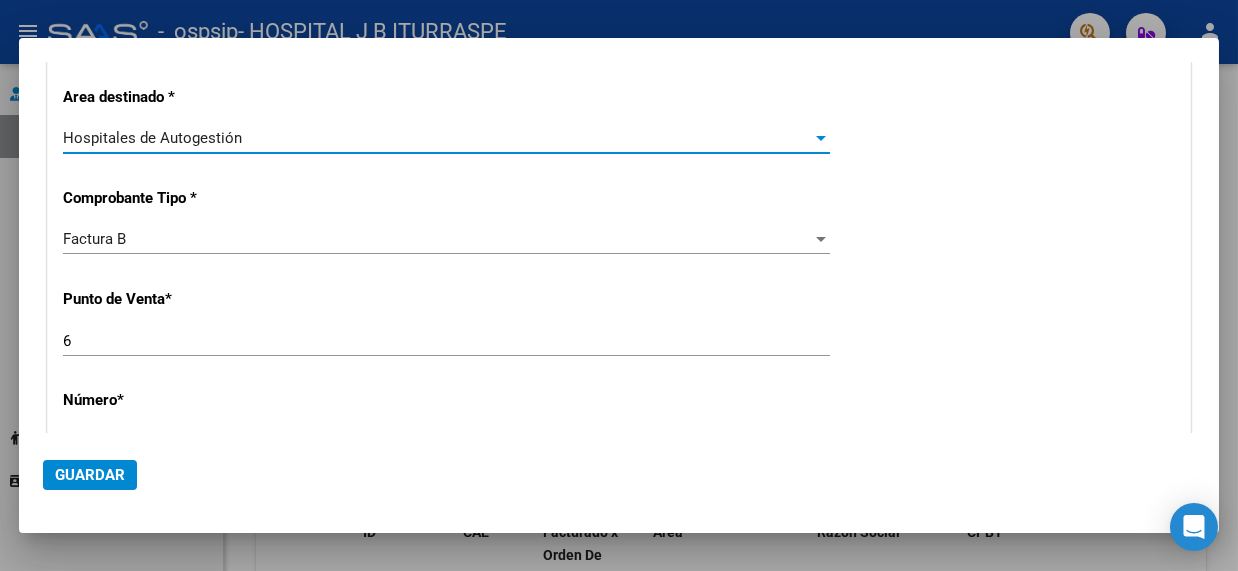 click on "Hospitales de Autogestión" at bounding box center (437, 138) 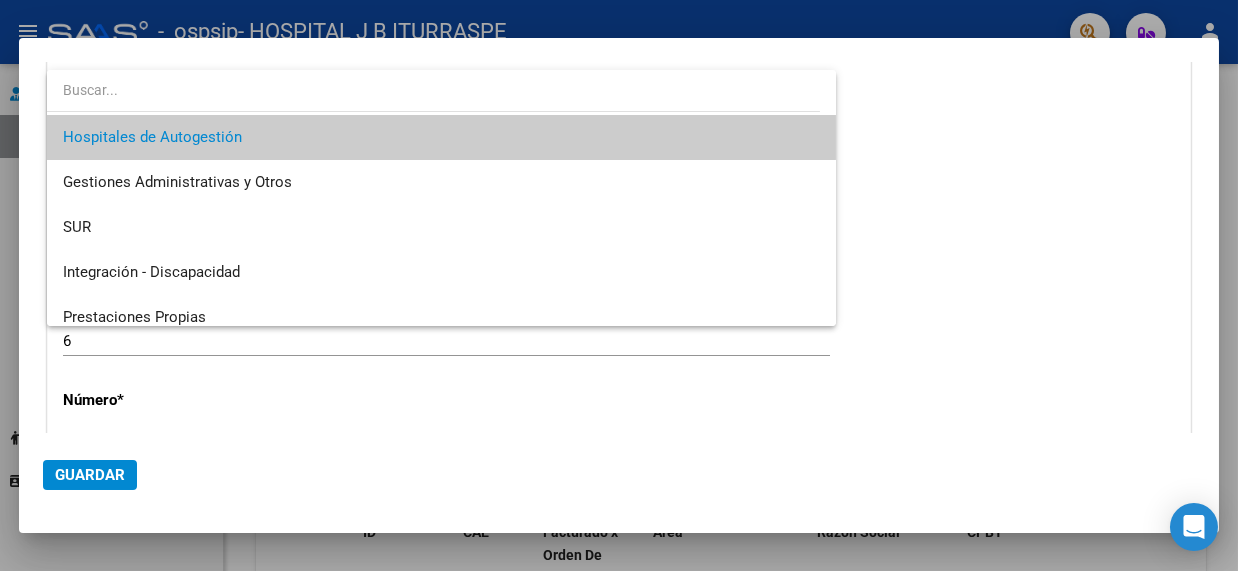 click on "Hospitales de Autogestión" at bounding box center [441, 137] 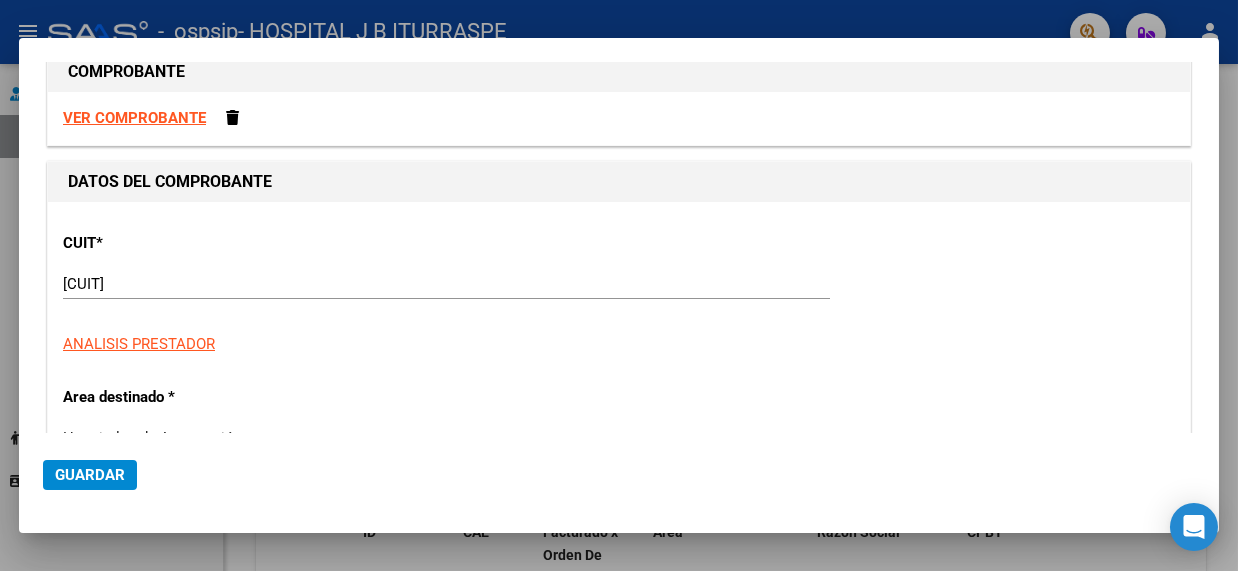 scroll, scrollTop: 0, scrollLeft: 0, axis: both 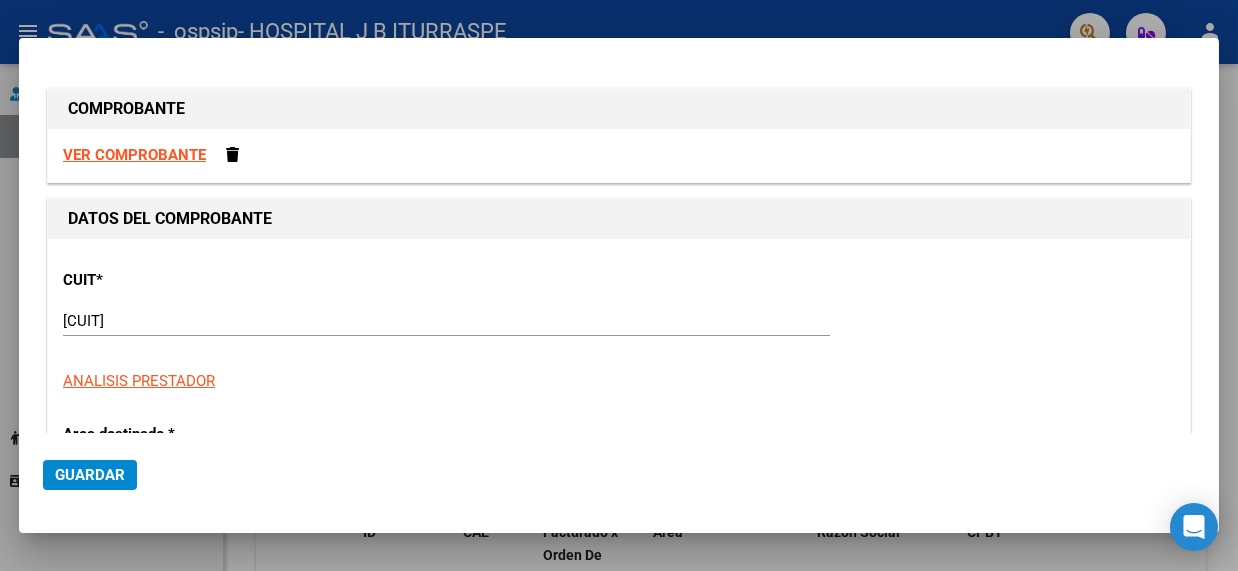 click on "VER COMPROBANTE" at bounding box center [134, 155] 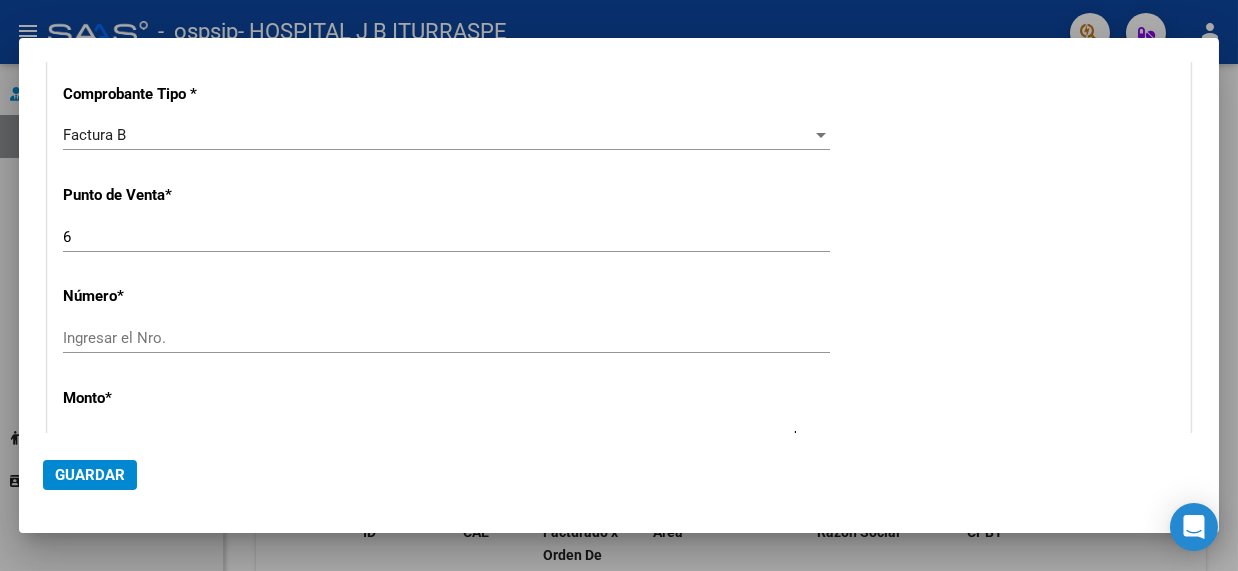 scroll, scrollTop: 499, scrollLeft: 0, axis: vertical 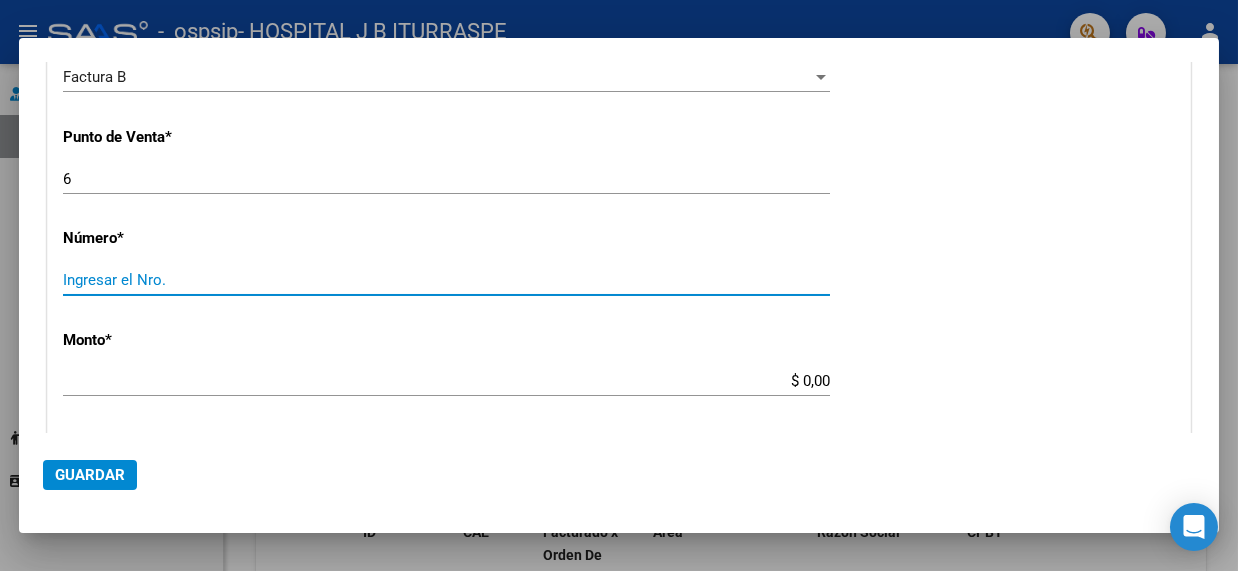 click on "Ingresar el Nro." at bounding box center [446, 280] 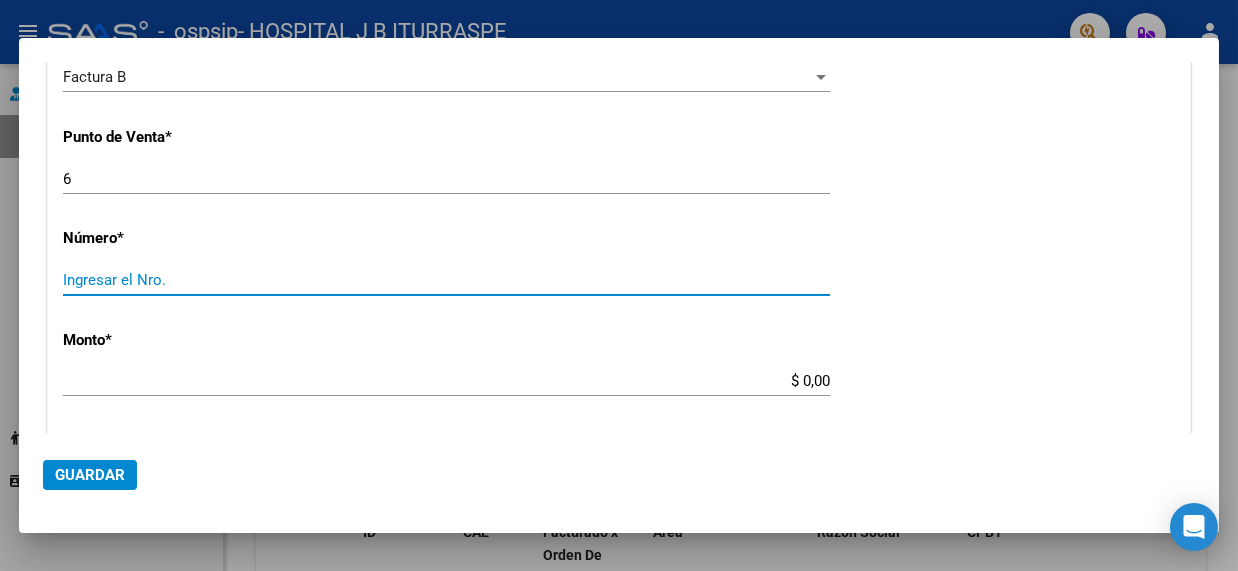 type on "6" 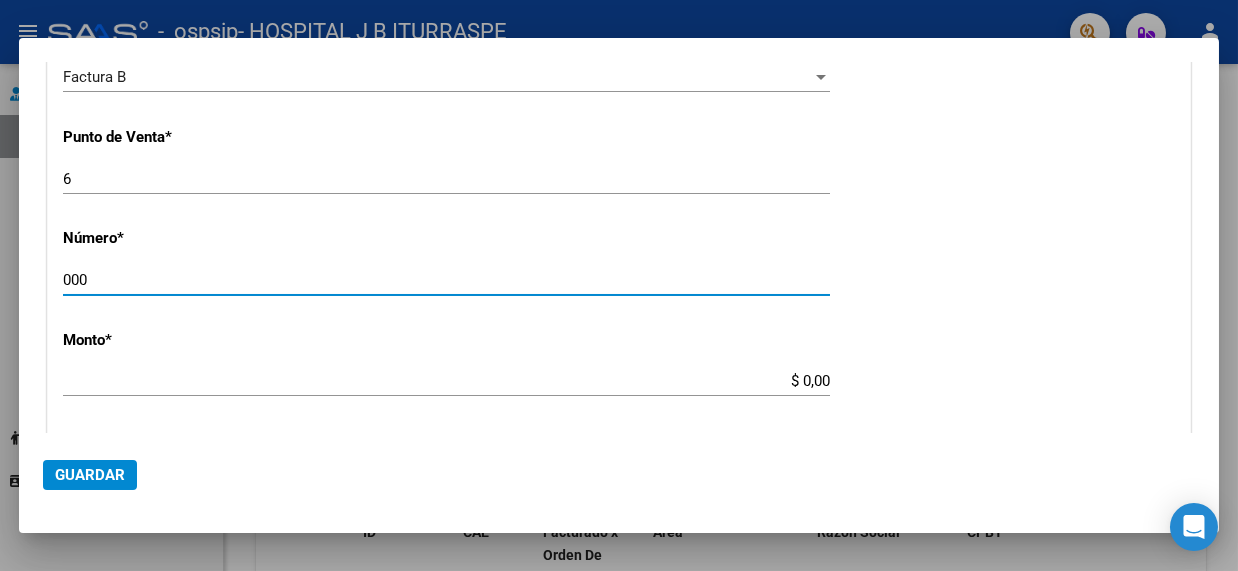 type on "0006" 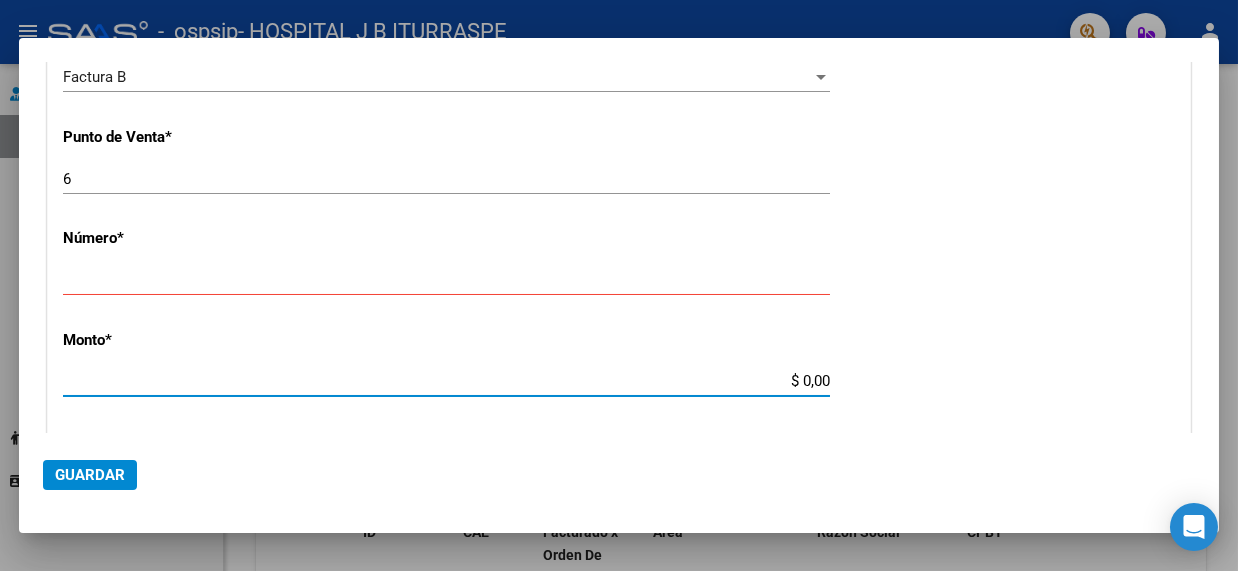 click on "$ 0,00" at bounding box center (446, 381) 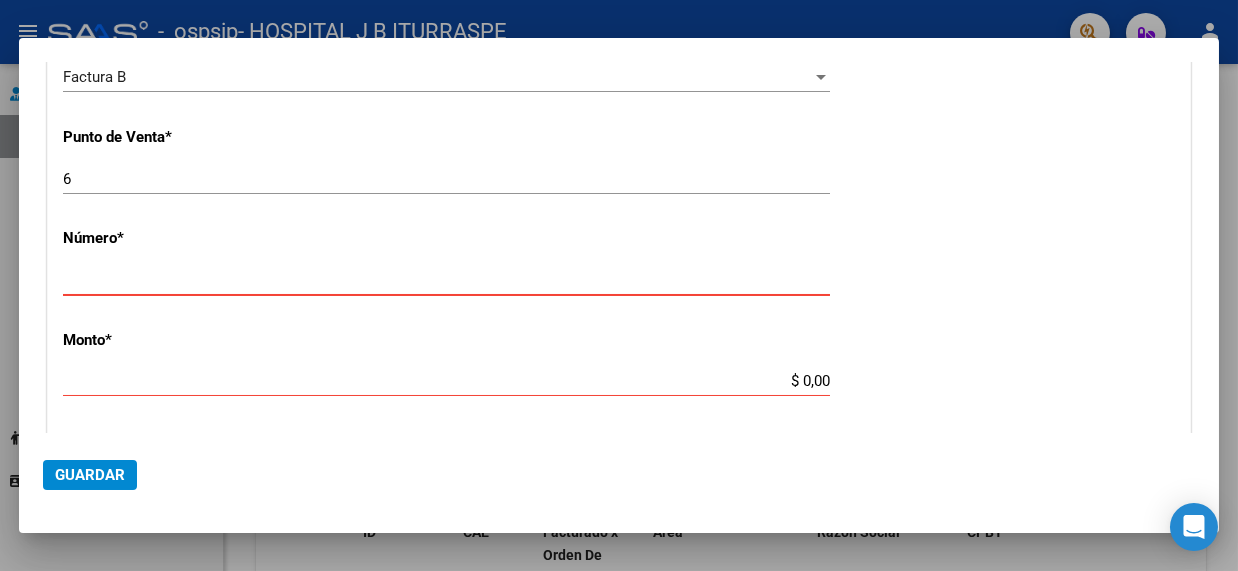 click on "Ingresar el Nro." at bounding box center (446, 280) 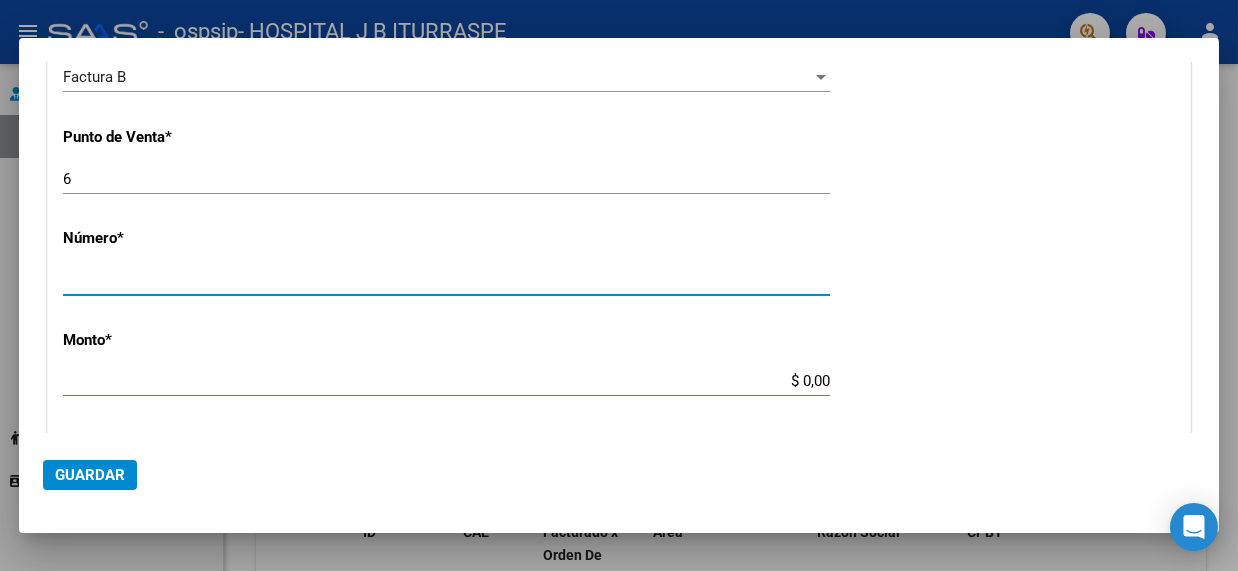 type on "[NUMBER]" 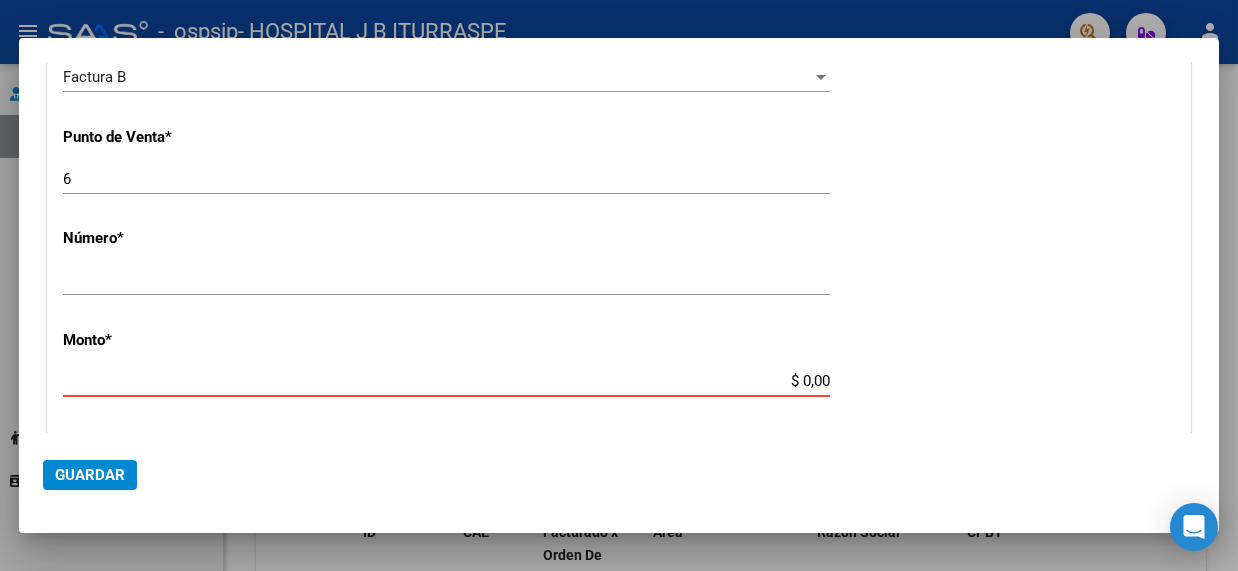 drag, startPoint x: 819, startPoint y: 377, endPoint x: 782, endPoint y: 375, distance: 37.054016 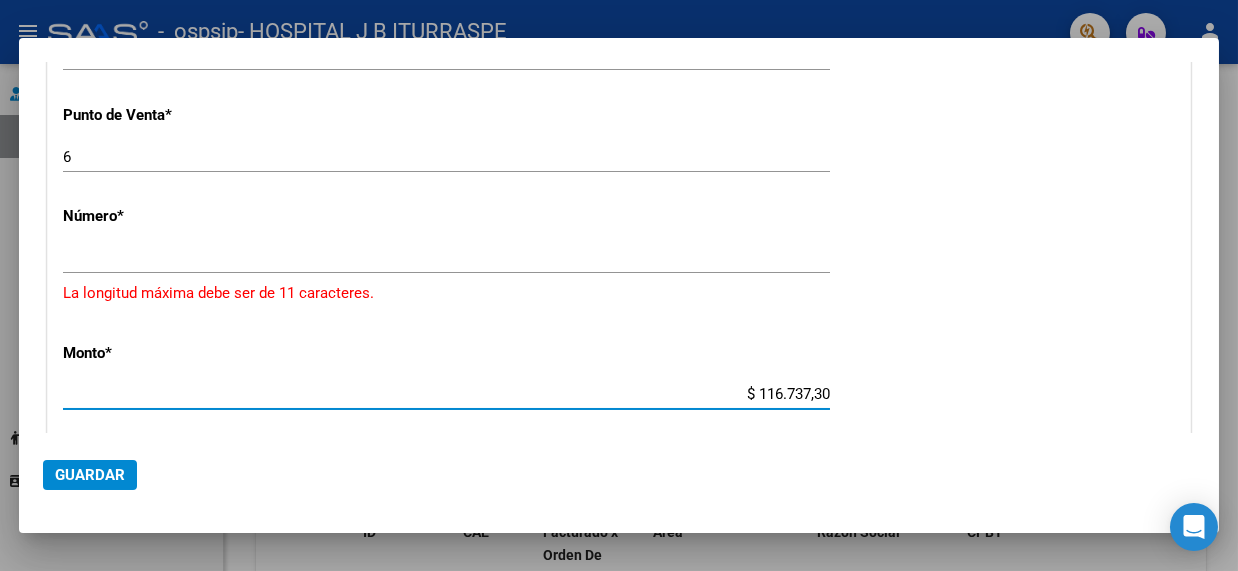 type on "$ 1.167.373,00" 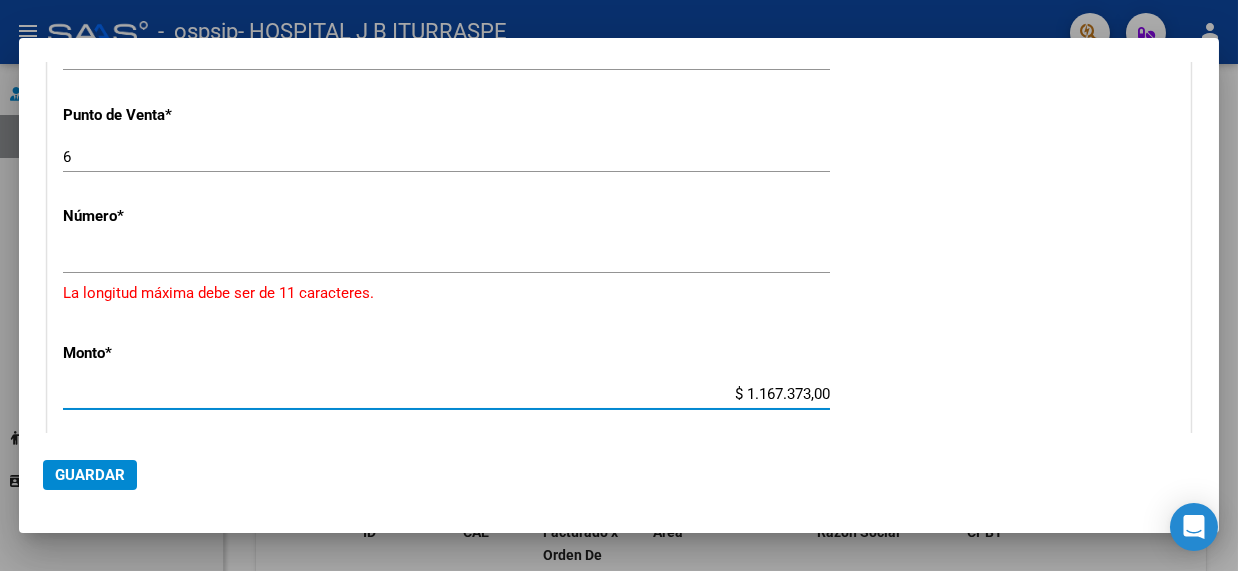 scroll, scrollTop: 622, scrollLeft: 0, axis: vertical 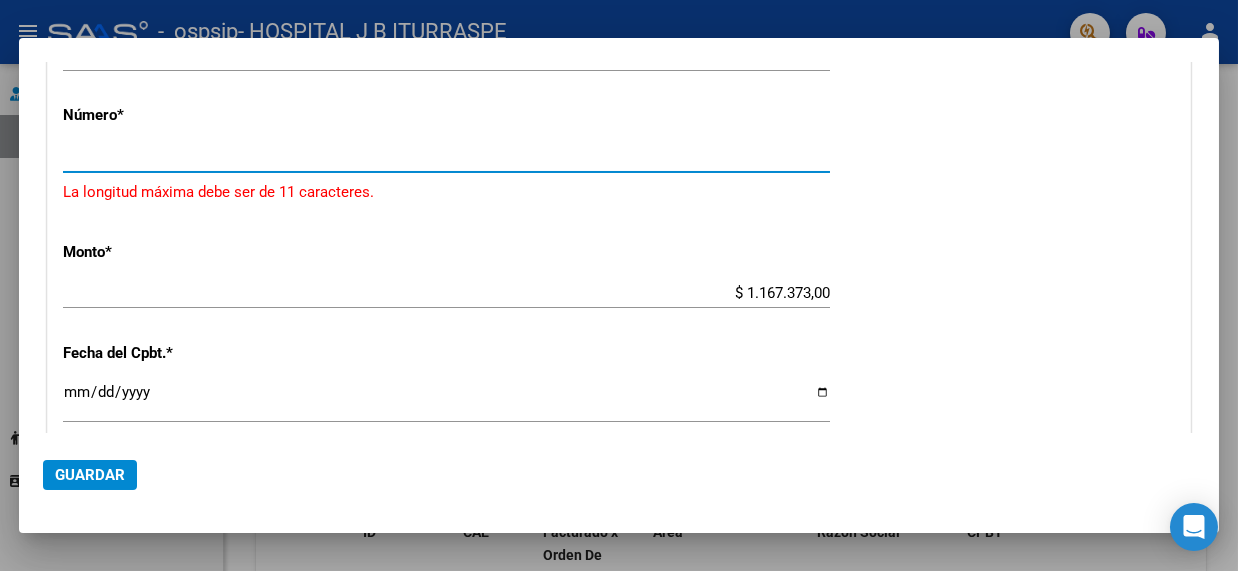drag, startPoint x: 115, startPoint y: 149, endPoint x: 61, endPoint y: 149, distance: 54 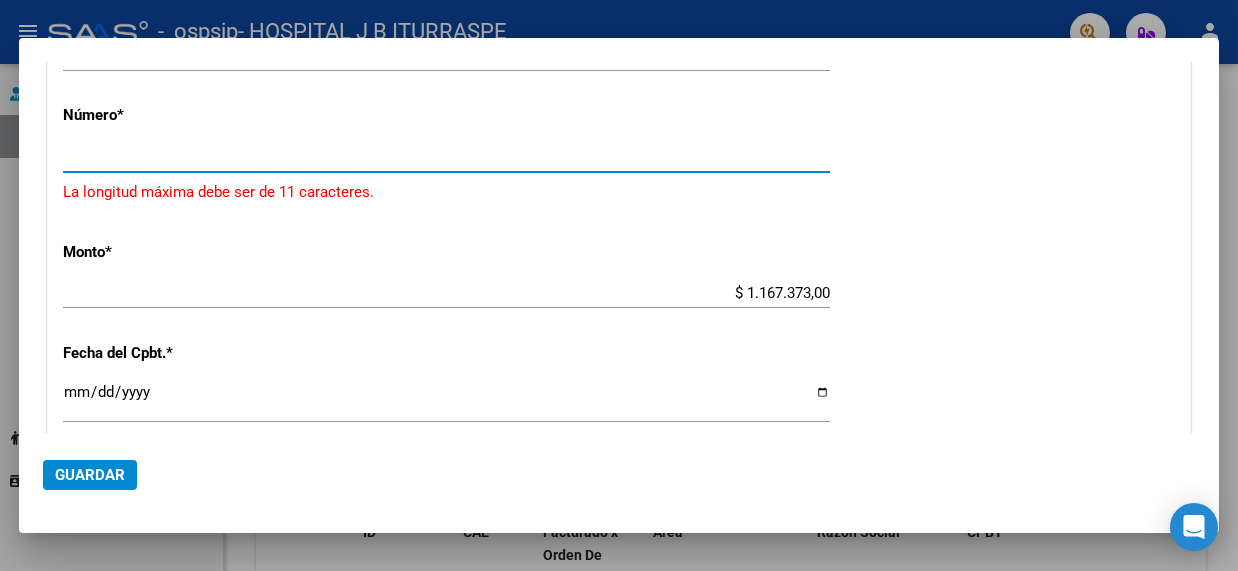 click on "[NUMBER]" at bounding box center [446, 157] 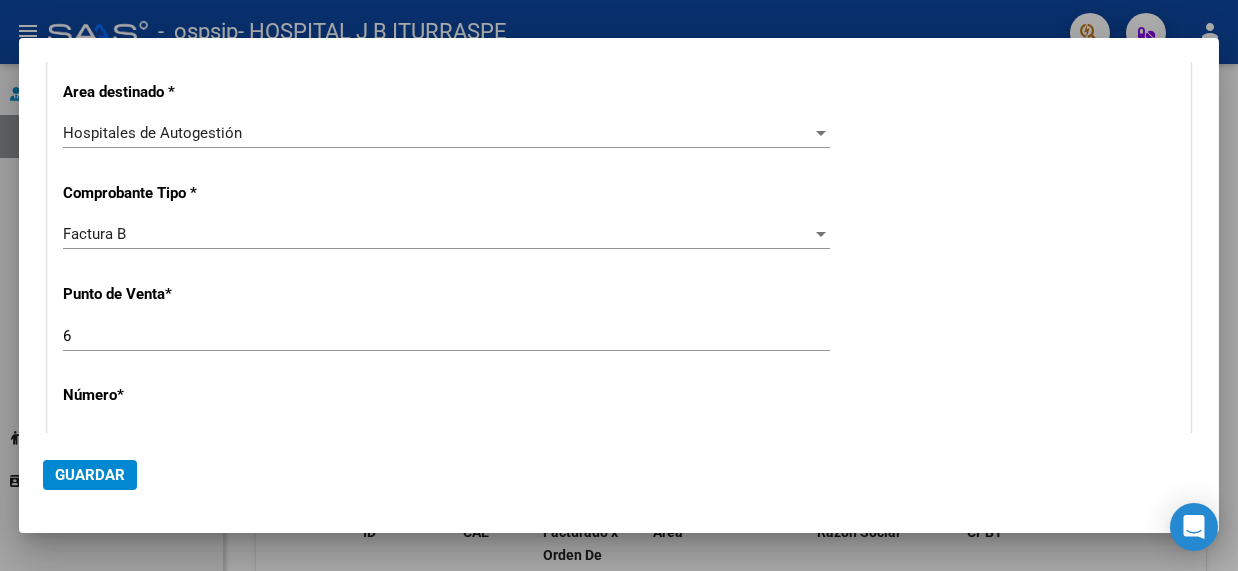 scroll, scrollTop: 221, scrollLeft: 0, axis: vertical 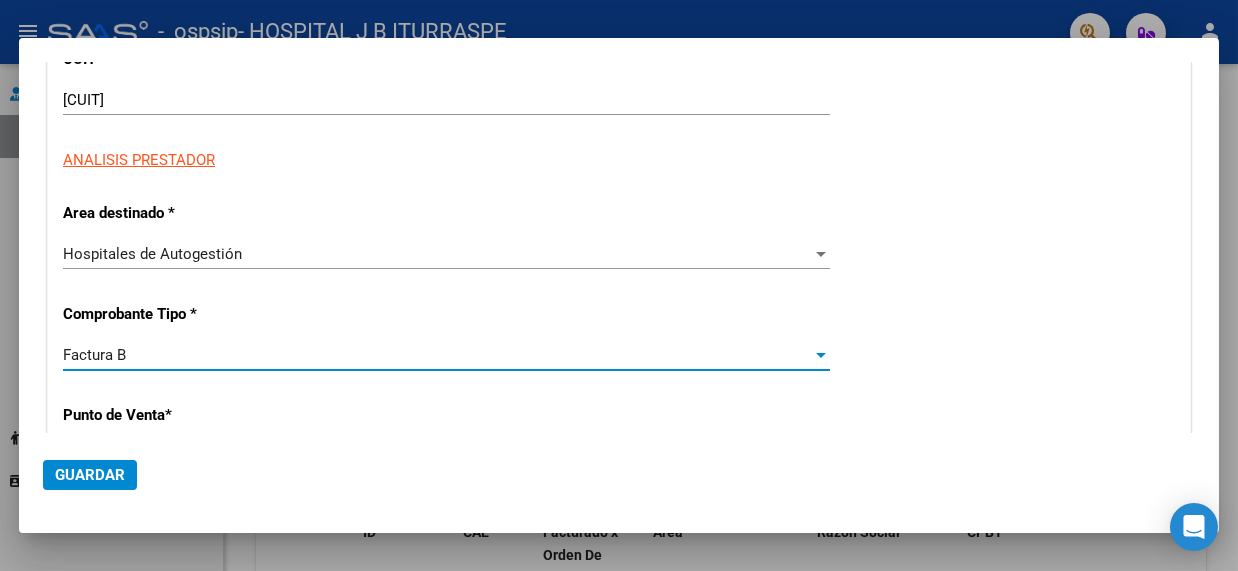 click on "Factura B" at bounding box center (437, 355) 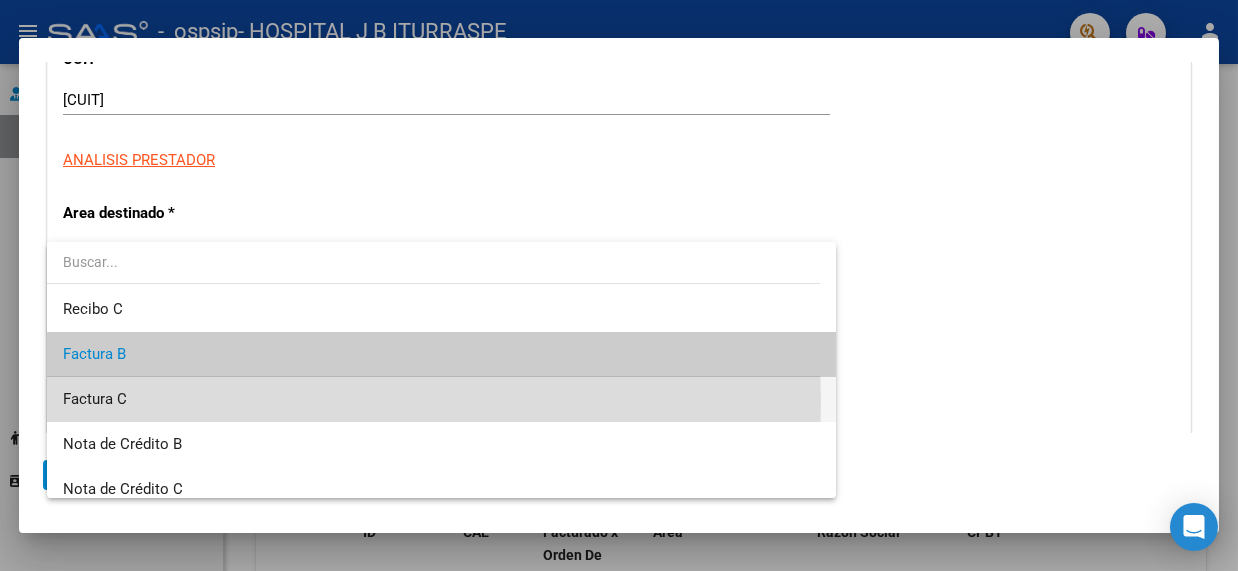 click on "Factura C" at bounding box center (441, 399) 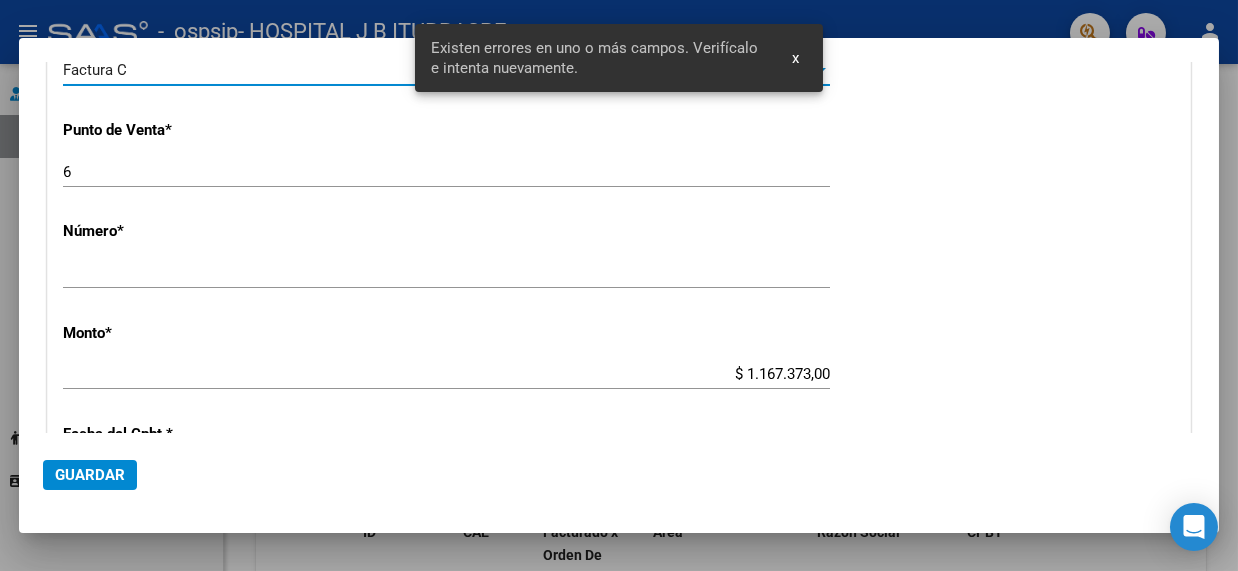 scroll, scrollTop: 437, scrollLeft: 0, axis: vertical 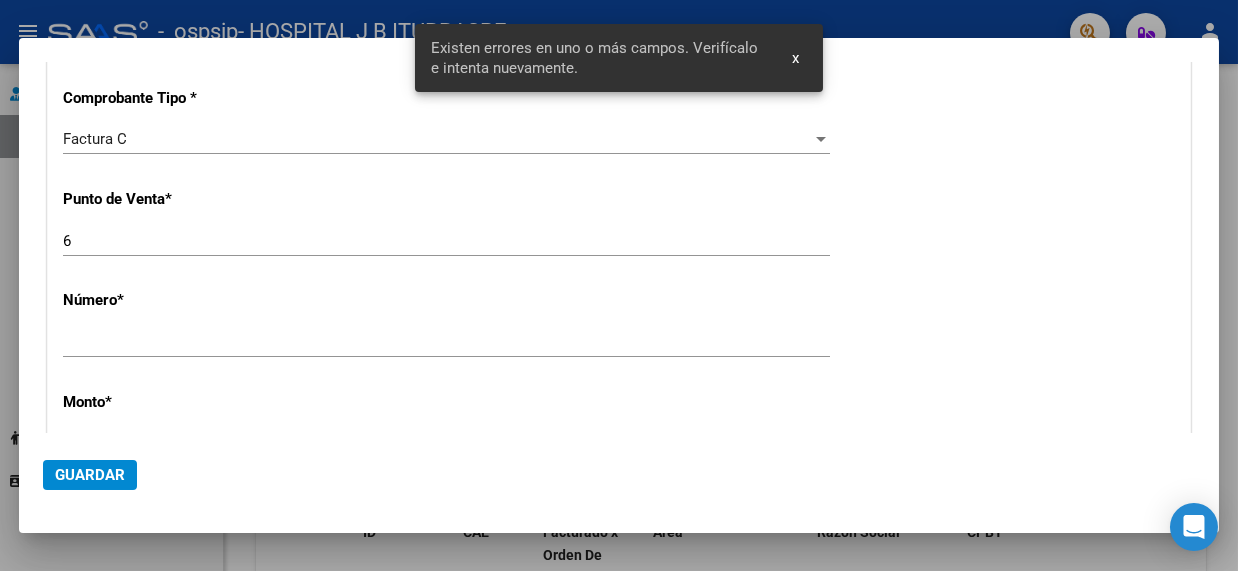 click on "CUIT  *   [CUIT] Ingresar CUIT  ANALISIS PRESTADOR  Area destinado * Hospitales de Autogestión Seleccionar Area  Comprobante Tipo * Factura C Seleccionar Tipo Punto de Venta  *   6 Ingresar el Nro.  Número  *   [NUMBER] Ingresar el Nro.  Monto  *   $ [AMOUNT] Ingresar el monto  Fecha del Cpbt.  *   Ingresar la fecha   Ingrese una fecha válida CAE / CAEA (no ingrese CAI)    Ingresar el CAE o CAEA (no ingrese CAI)  Fecha de Vencimiento    Ingresar la fecha  Ref. Externa    Ingresar la ref.  N° Liquidación    Ingresar el N° Liquidación" at bounding box center [619, 441] 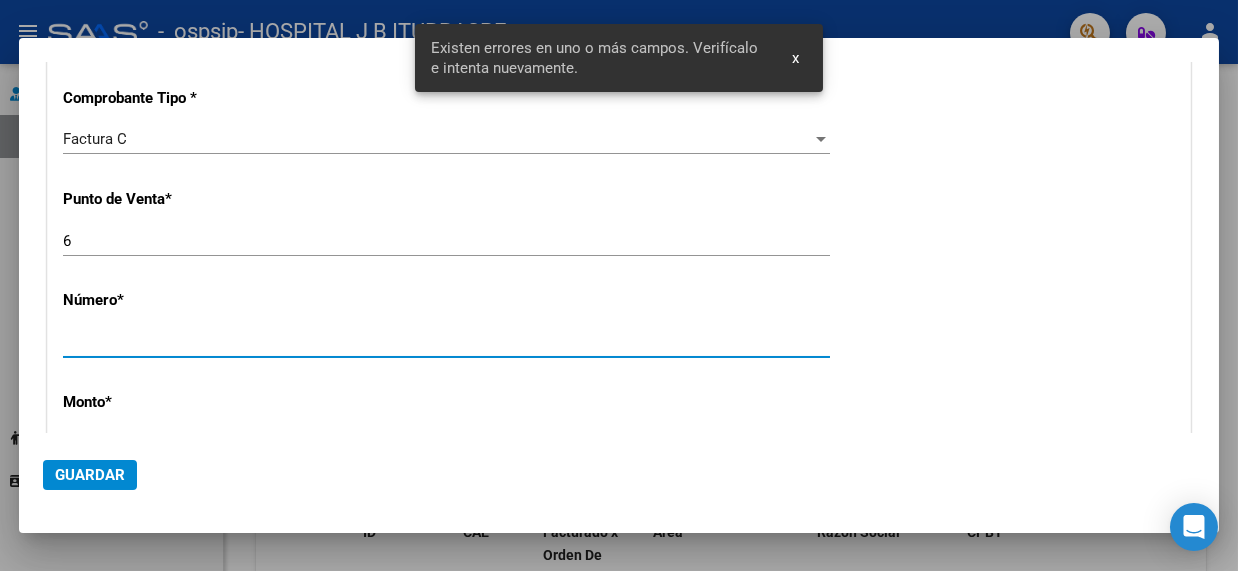 click on "[NUMBER]" at bounding box center [446, 342] 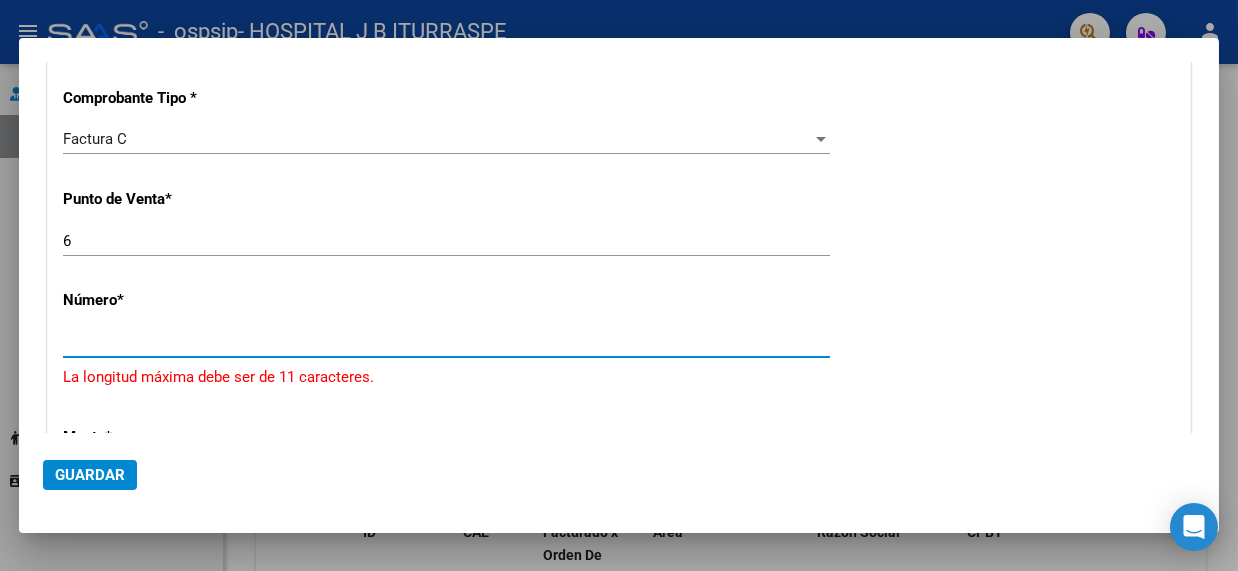 type on "[NUMBER]" 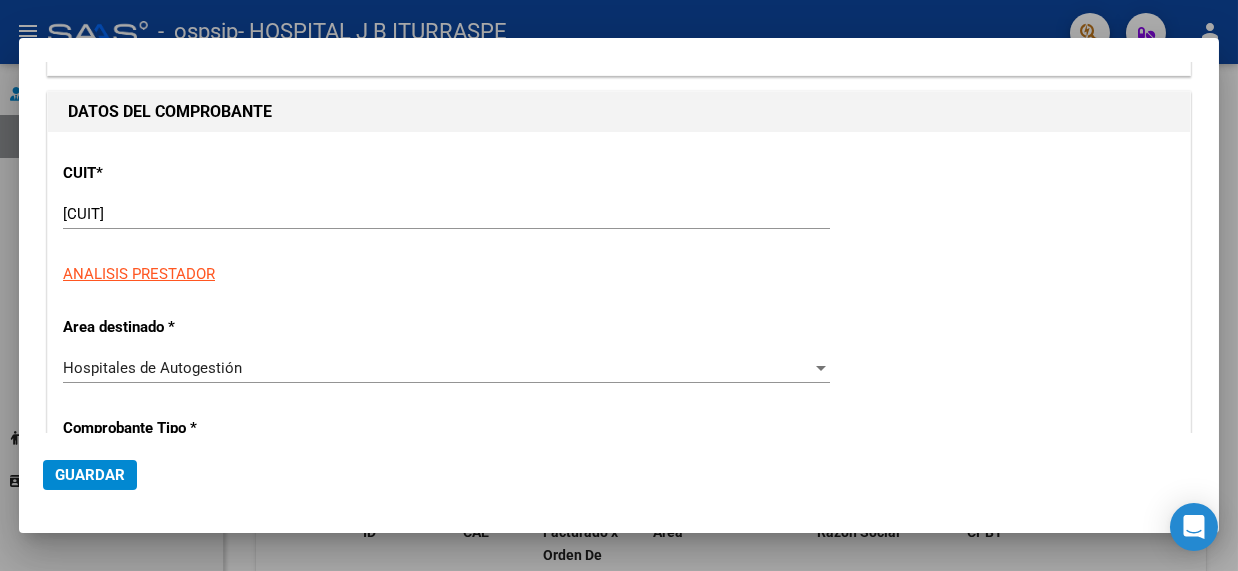 scroll, scrollTop: 136, scrollLeft: 0, axis: vertical 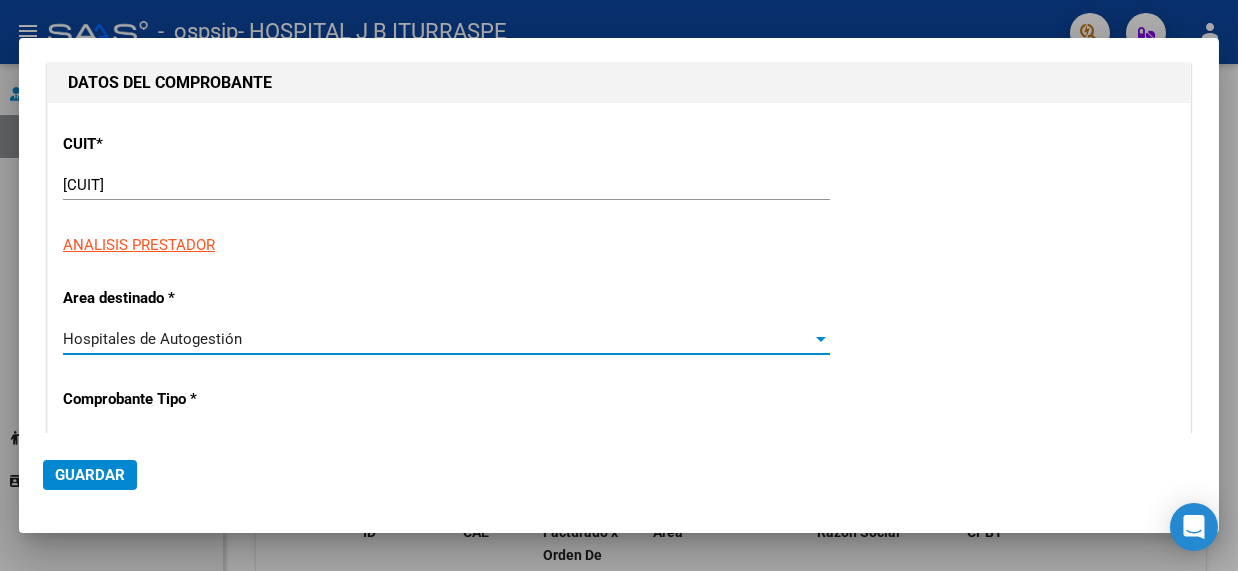 click on "Hospitales de Autogestión" at bounding box center (437, 339) 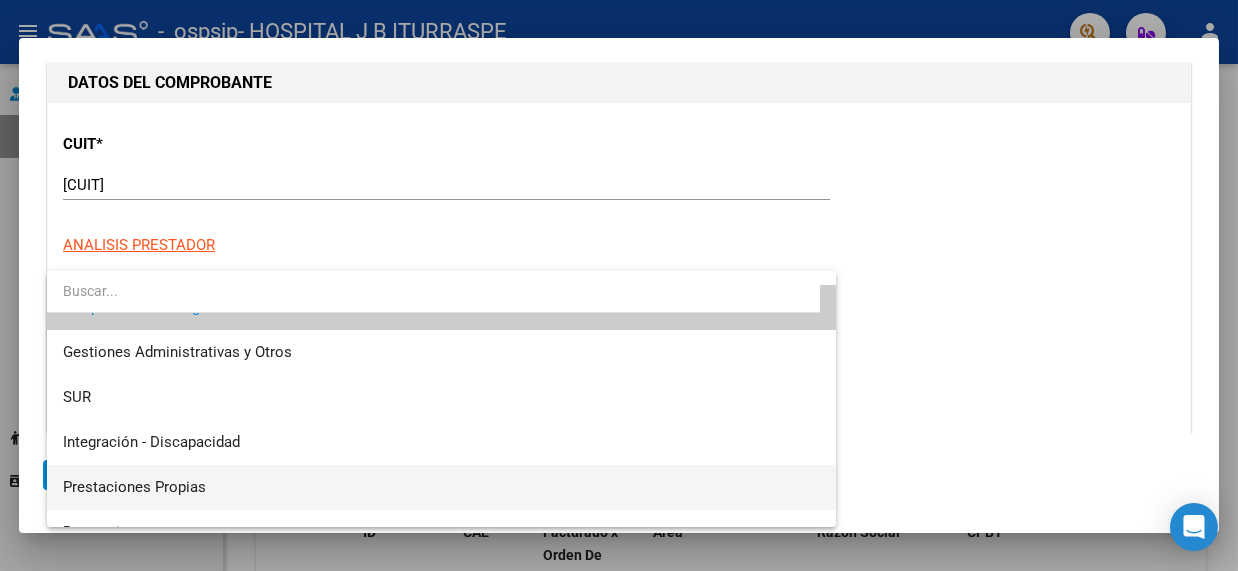scroll, scrollTop: 0, scrollLeft: 0, axis: both 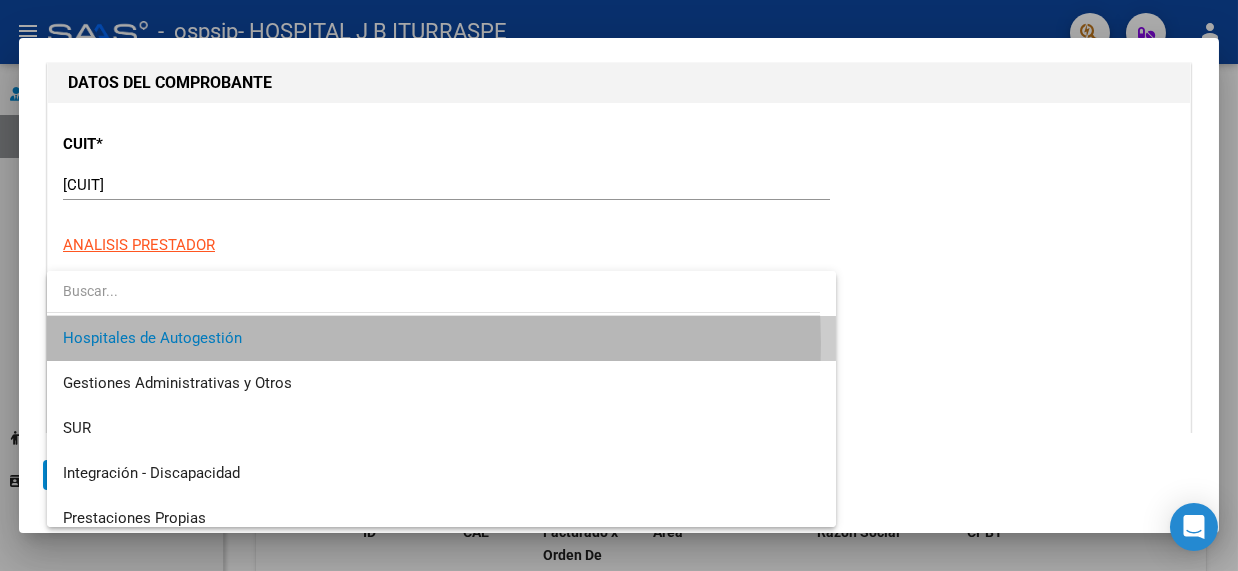 click on "Hospitales de Autogestión" at bounding box center [441, 338] 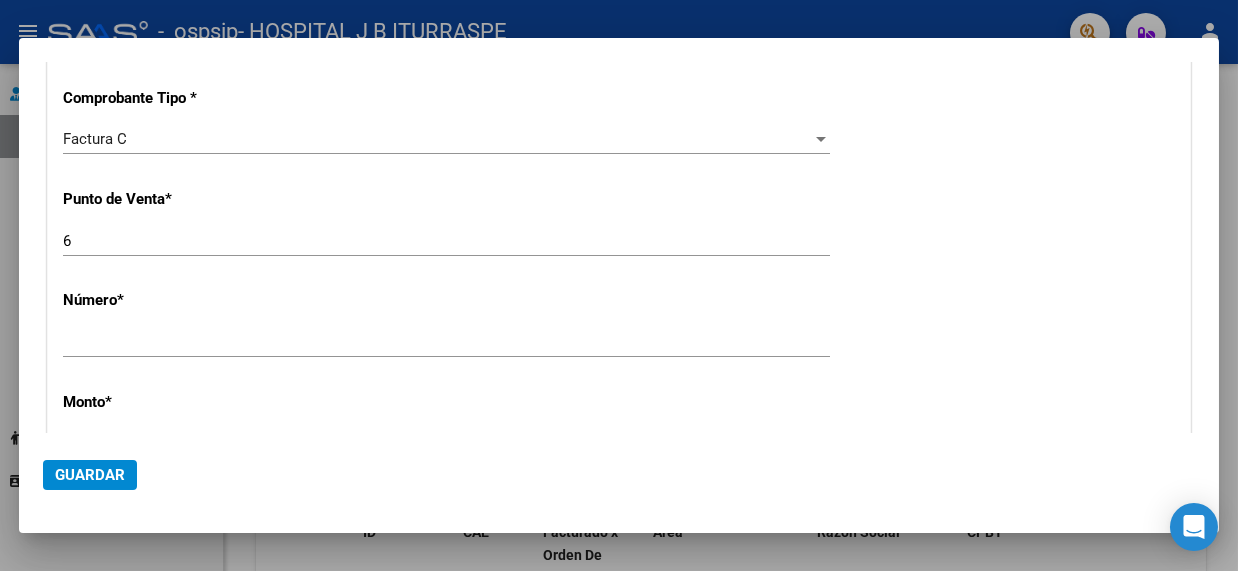 scroll, scrollTop: 636, scrollLeft: 0, axis: vertical 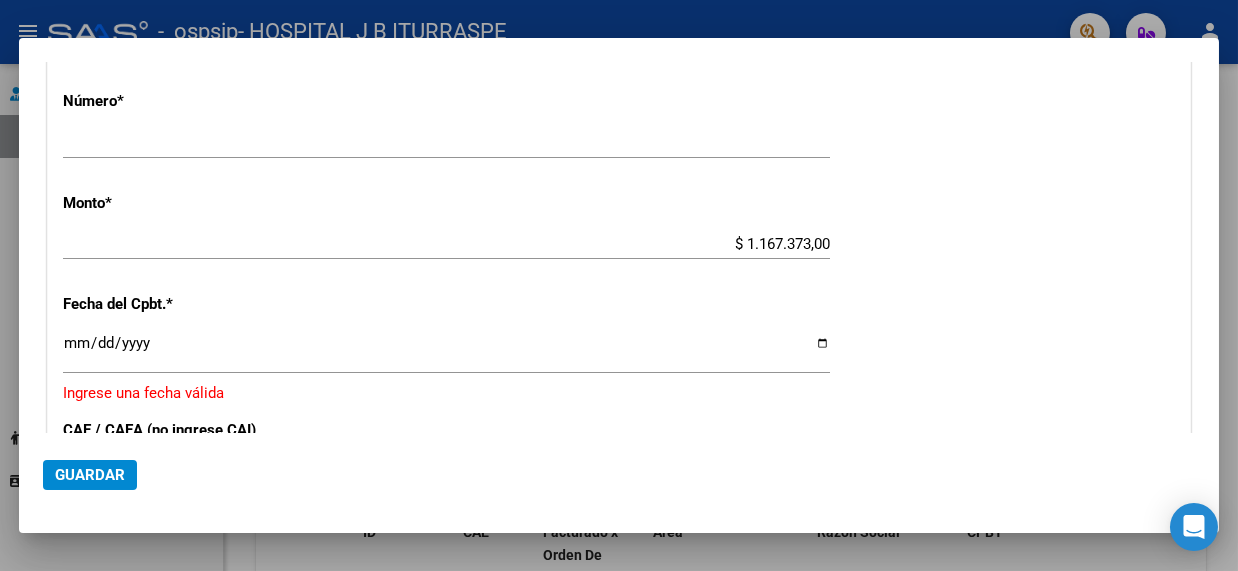 click on "Ingresar la fecha" at bounding box center [446, 351] 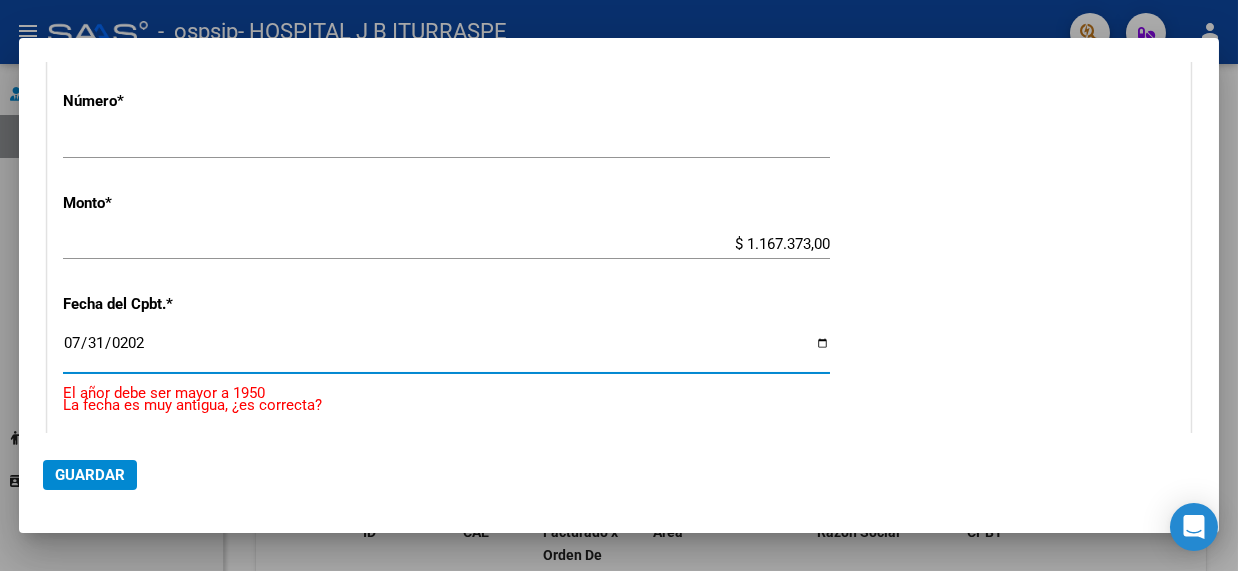 type on "2025-07-31" 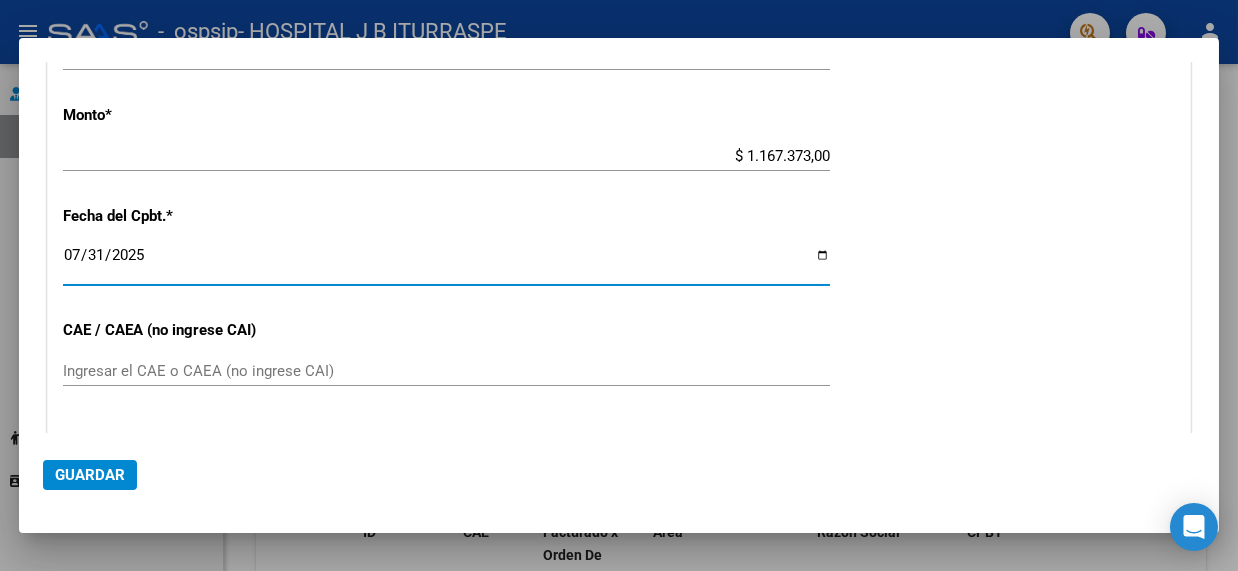 scroll, scrollTop: 737, scrollLeft: 0, axis: vertical 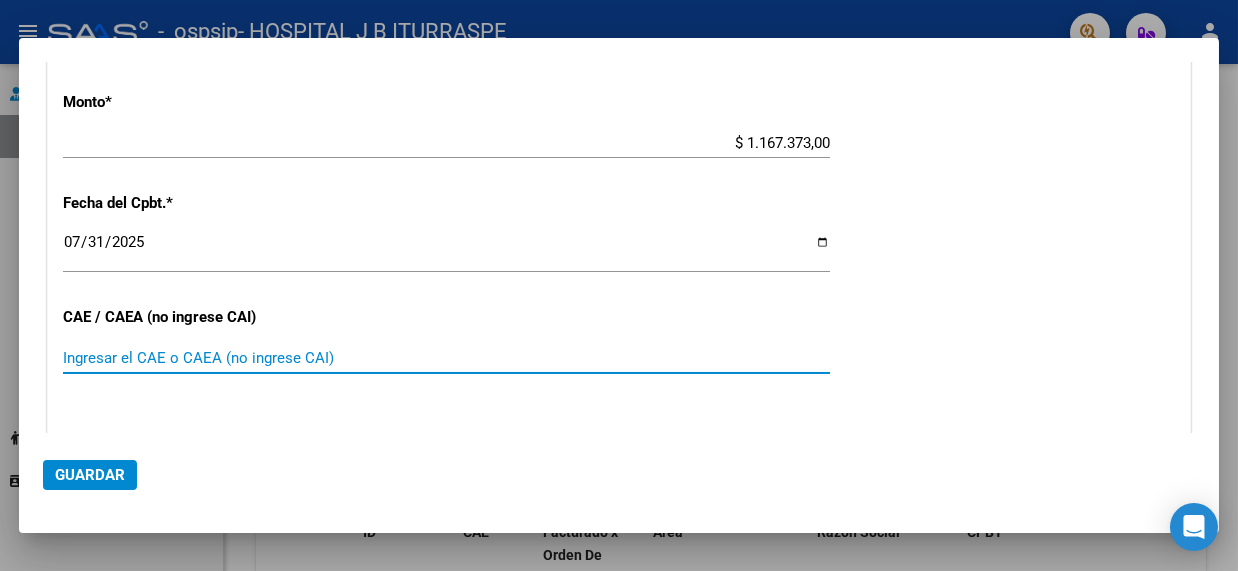 click on "Ingresar el CAE o CAEA (no ingrese CAI)" at bounding box center [446, 358] 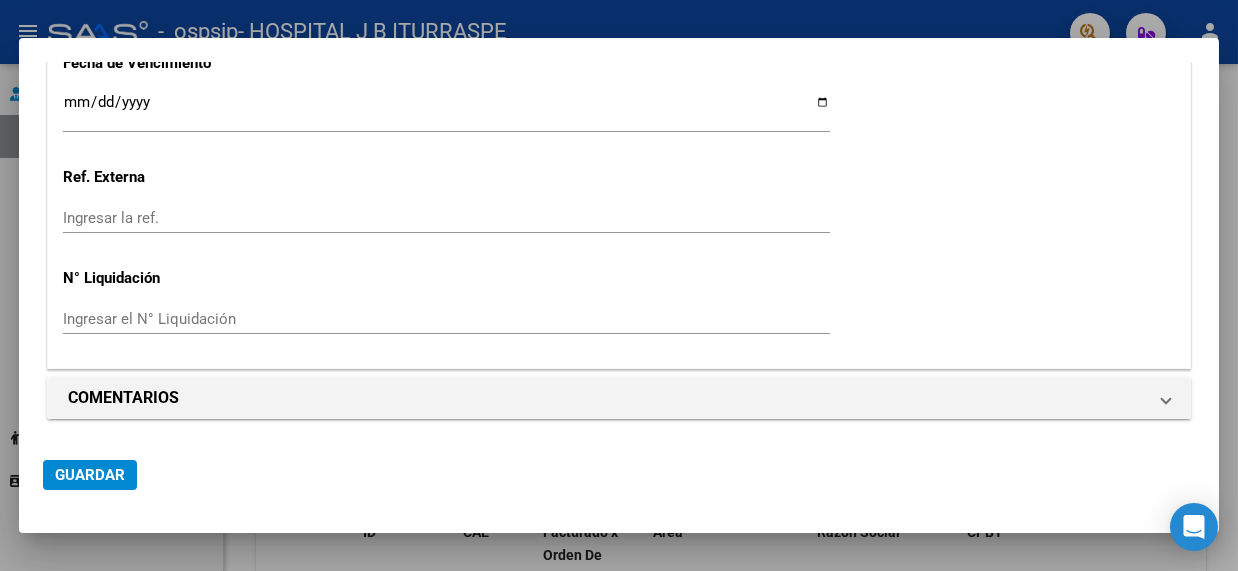 scroll, scrollTop: 1036, scrollLeft: 0, axis: vertical 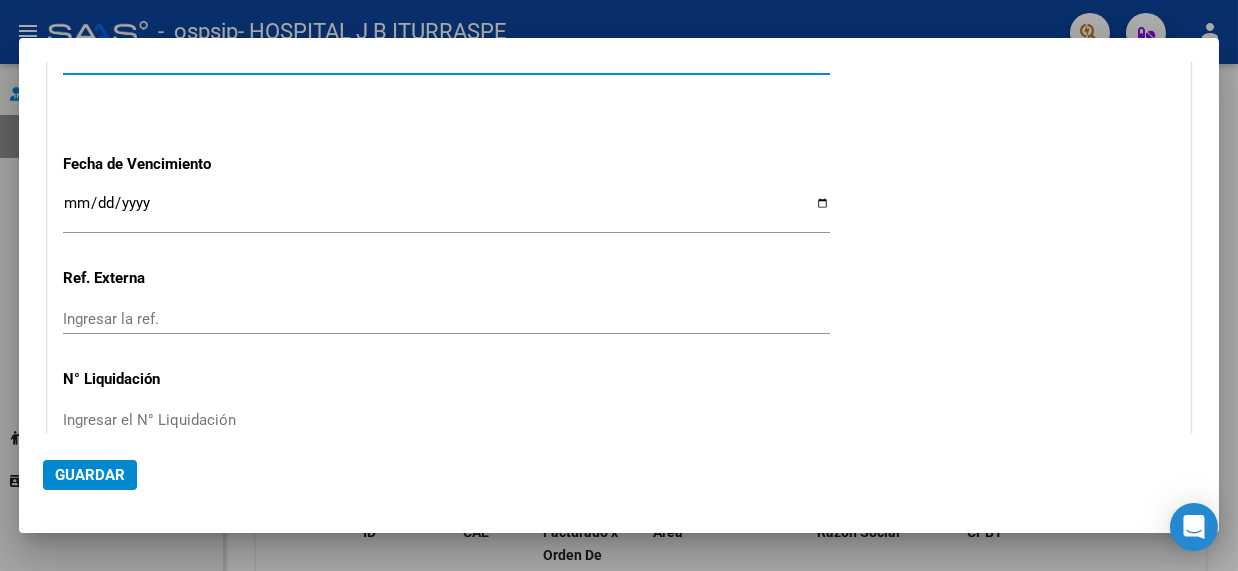 type on "[NUMBER]" 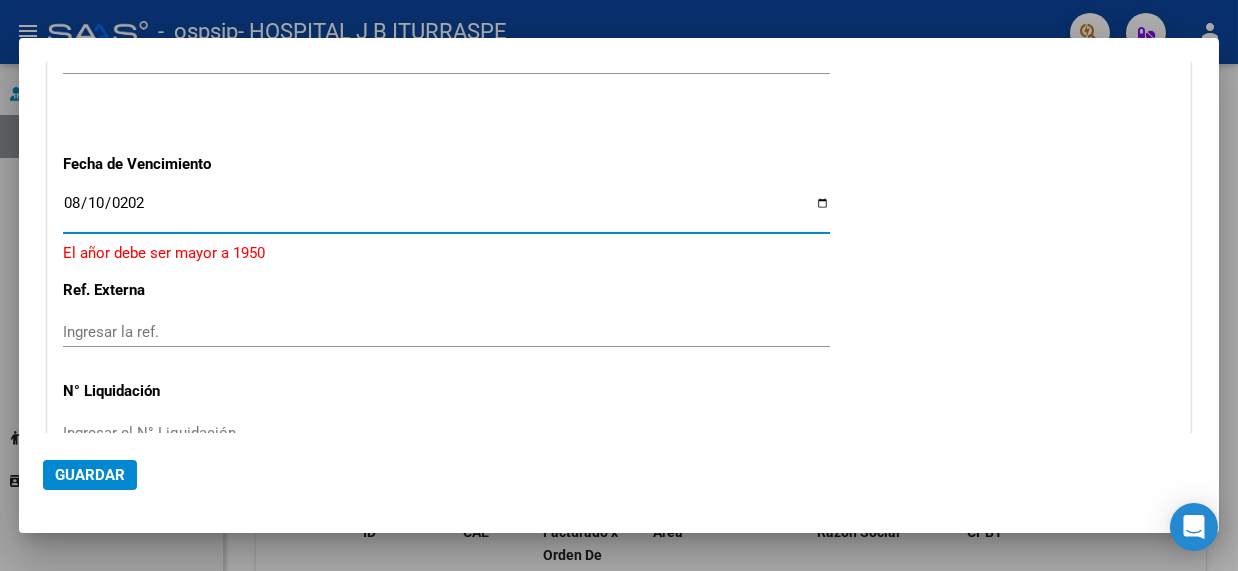 type on "2025-08-10" 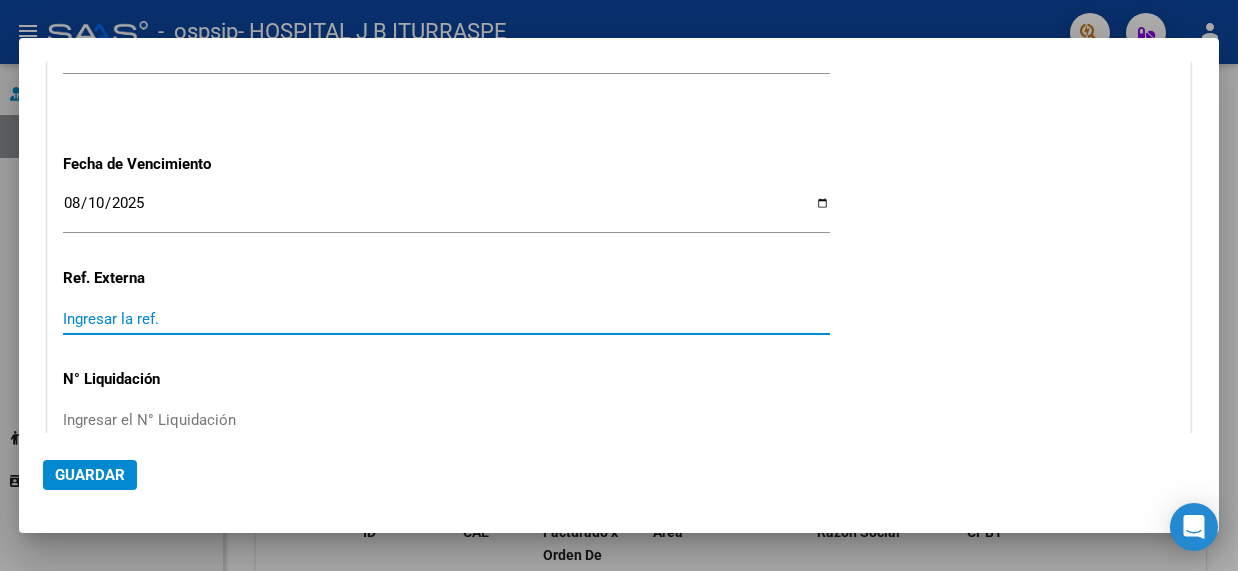 click on "Ingresar la ref." at bounding box center (446, 319) 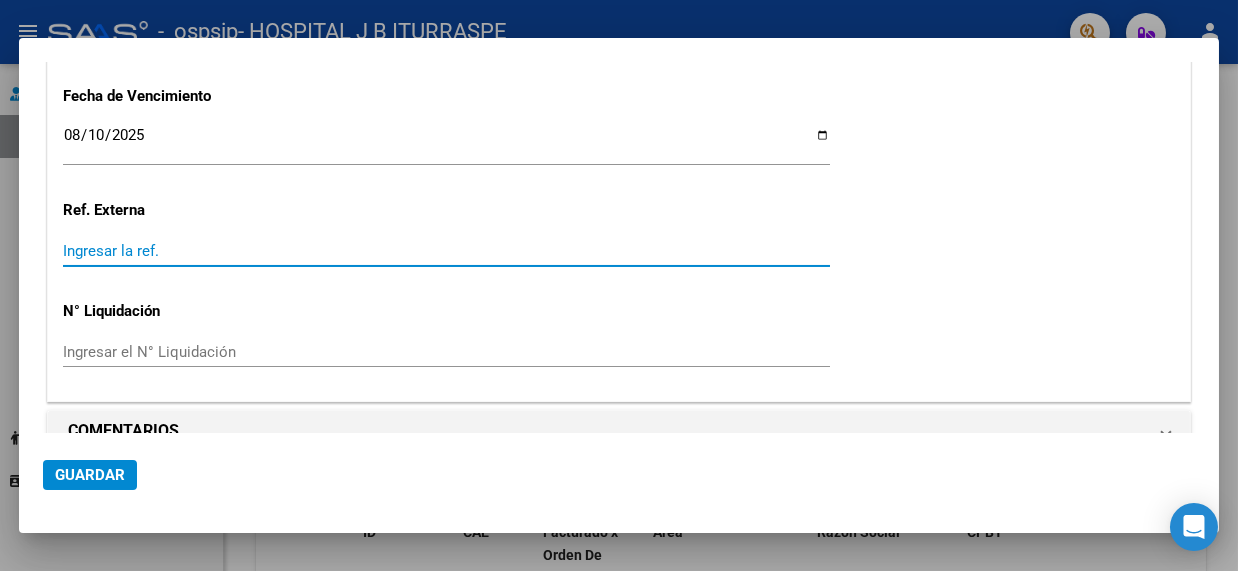 scroll, scrollTop: 1137, scrollLeft: 0, axis: vertical 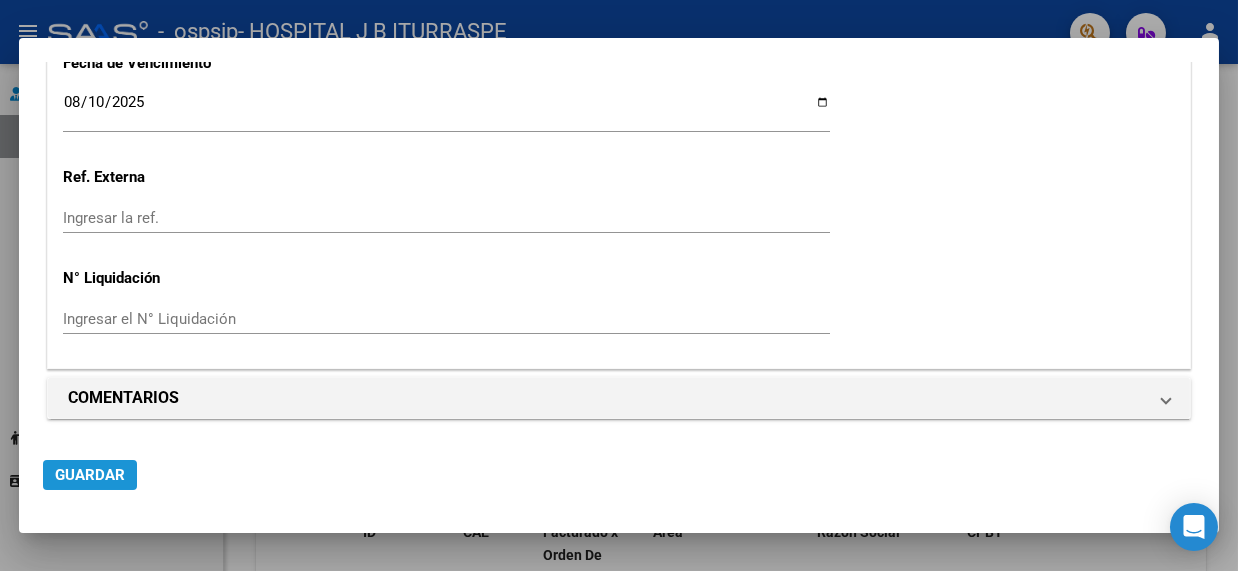 click on "Guardar" 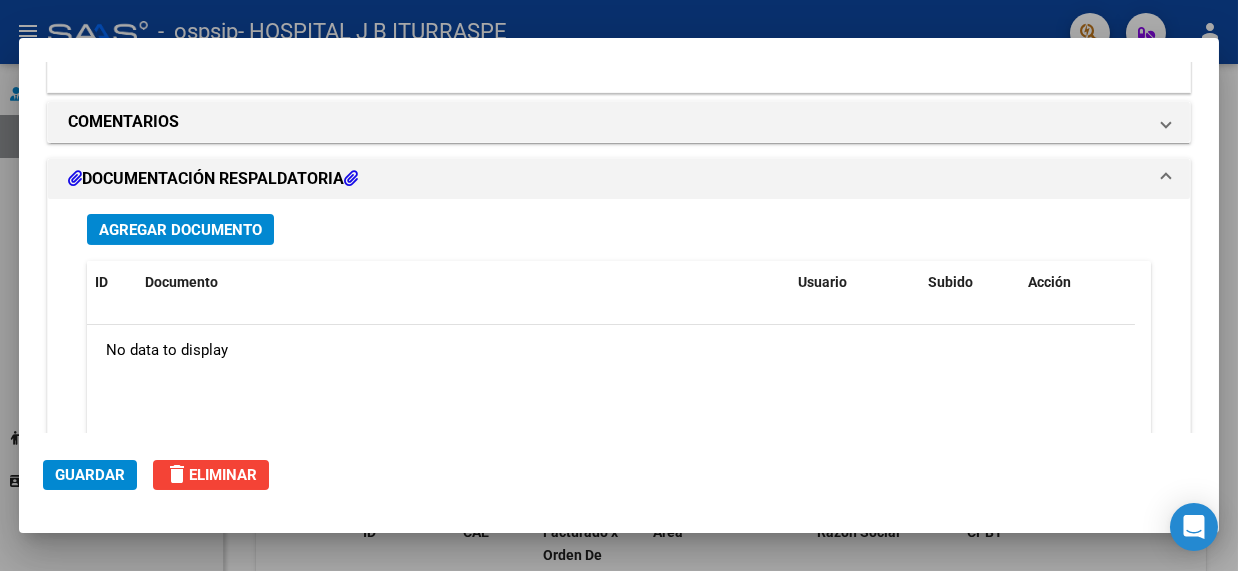 scroll, scrollTop: 1299, scrollLeft: 0, axis: vertical 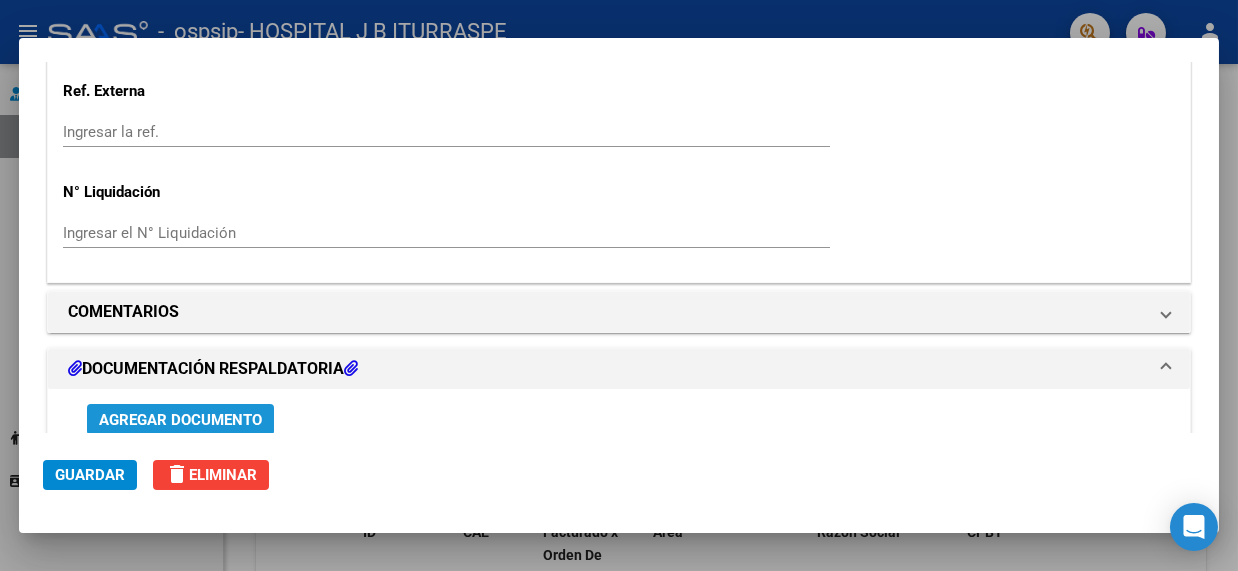 click on "Agregar Documento" at bounding box center (180, 420) 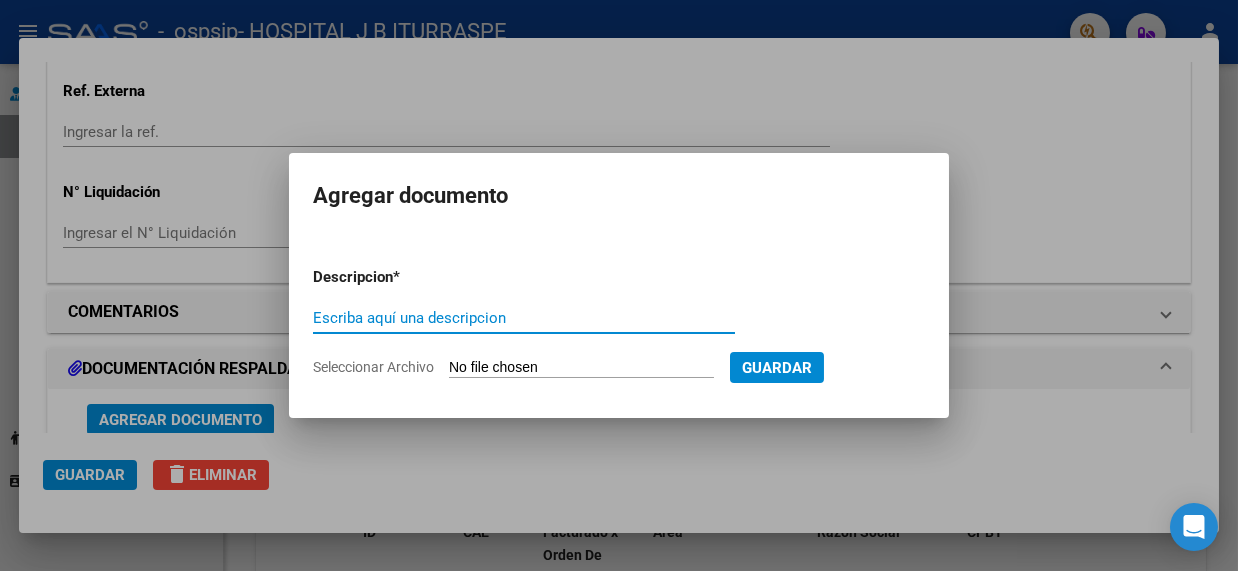 click on "Seleccionar Archivo" 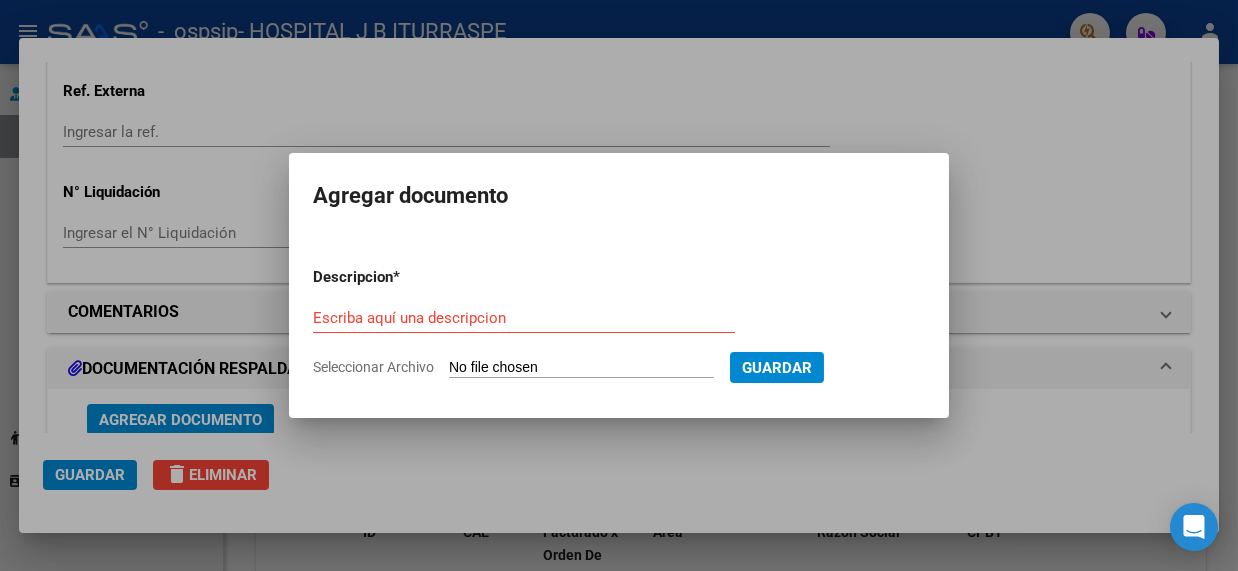 click on "Escriba aquí una descripcion" at bounding box center (524, 318) 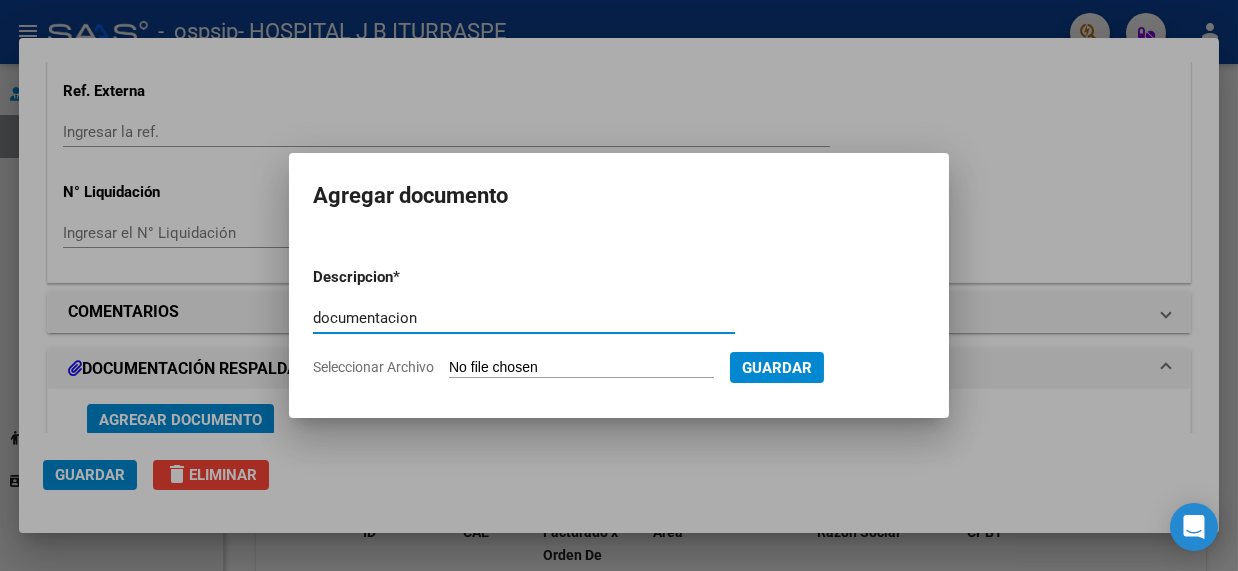 type on "documentacion" 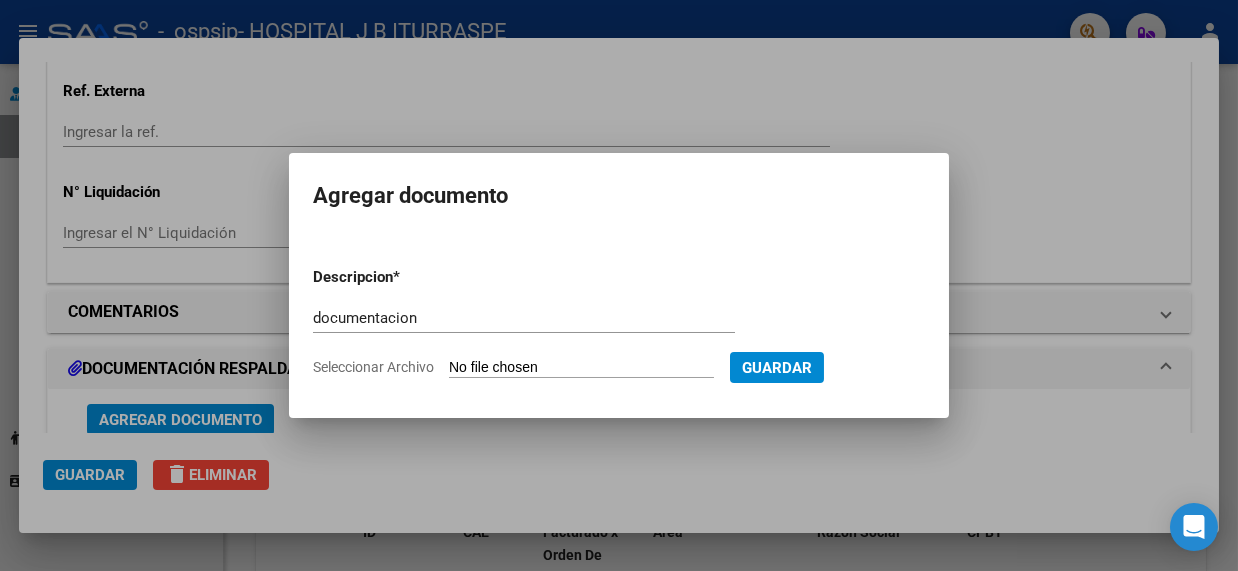 click on "Seleccionar Archivo" at bounding box center [581, 368] 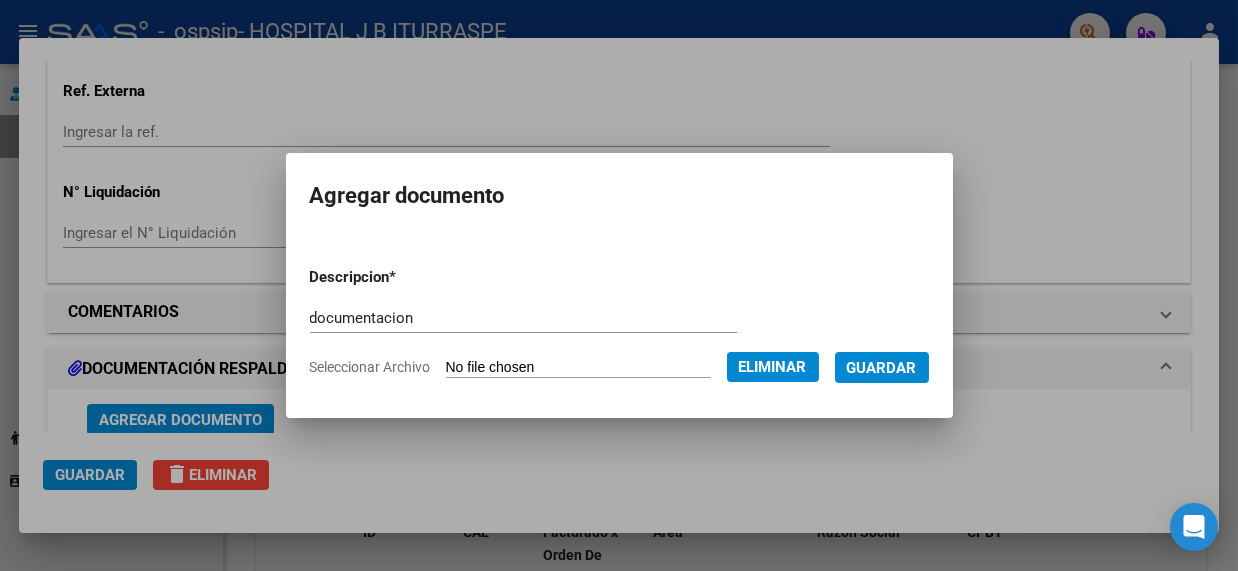 click on "Guardar" at bounding box center [882, 368] 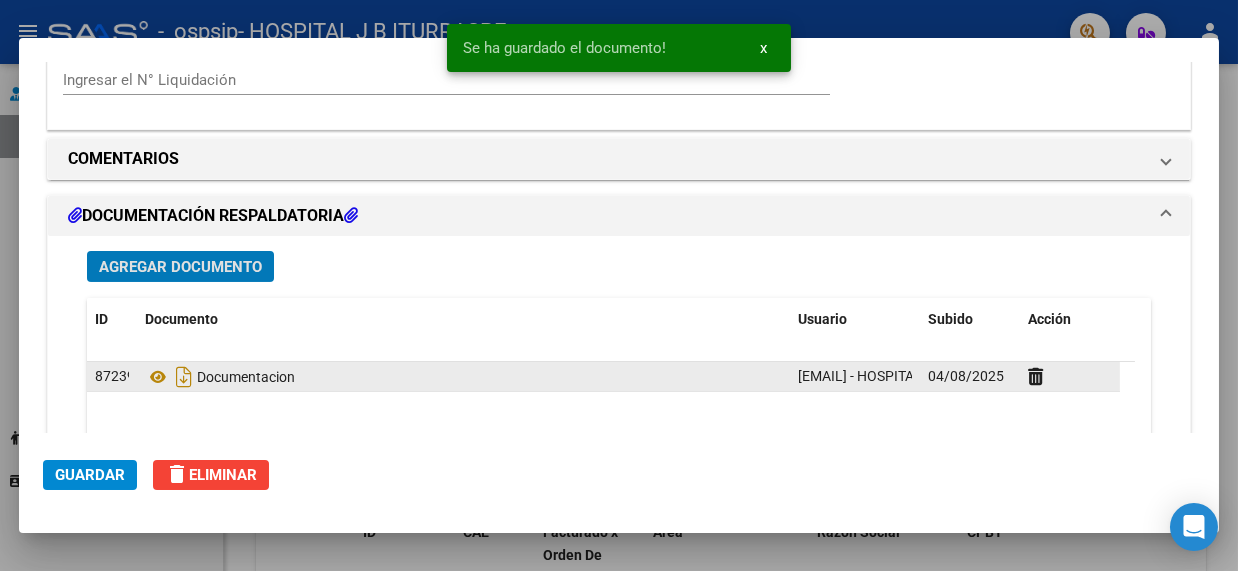 scroll, scrollTop: 1500, scrollLeft: 0, axis: vertical 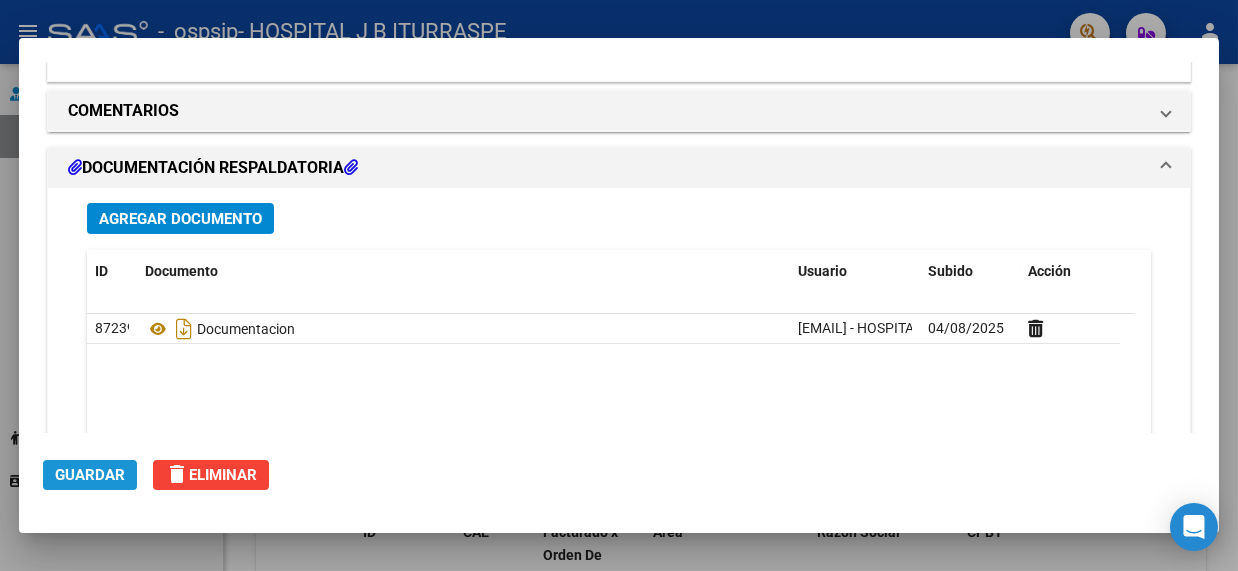 click on "Guardar" 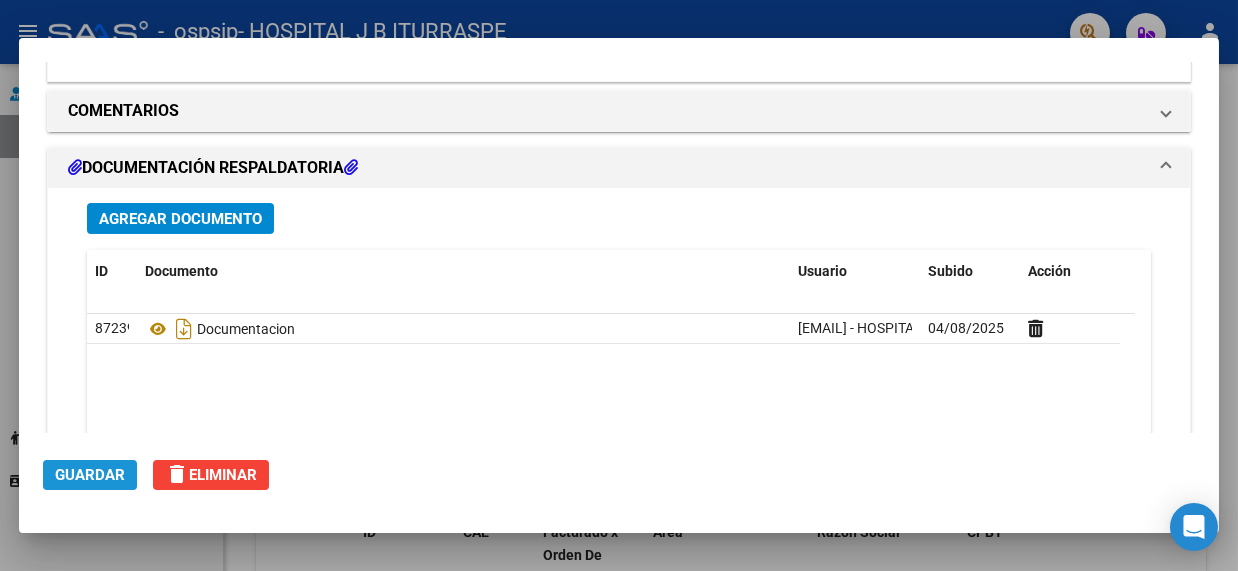 click on "Guardar" 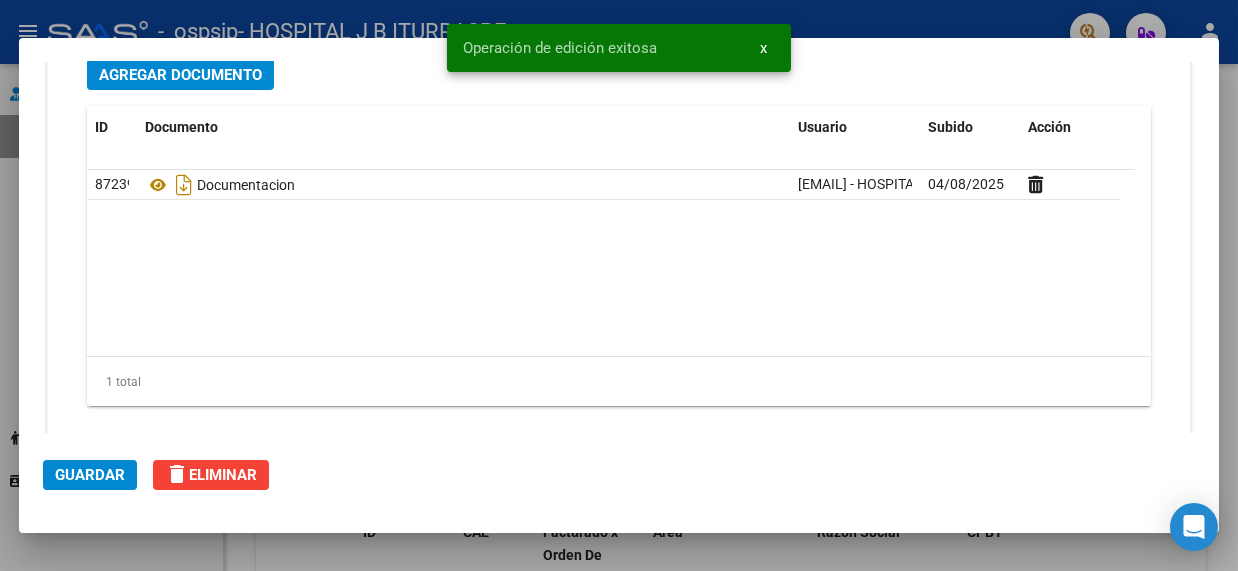 scroll, scrollTop: 1644, scrollLeft: 0, axis: vertical 